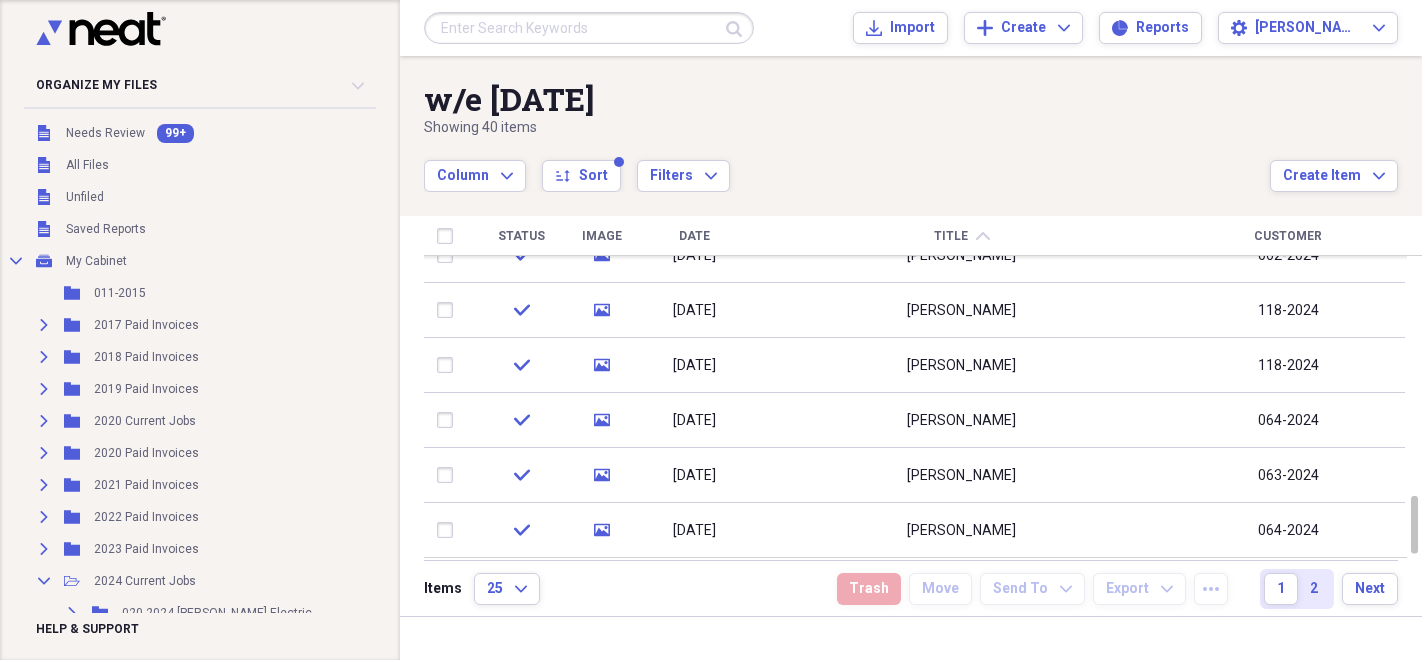 scroll, scrollTop: 0, scrollLeft: 0, axis: both 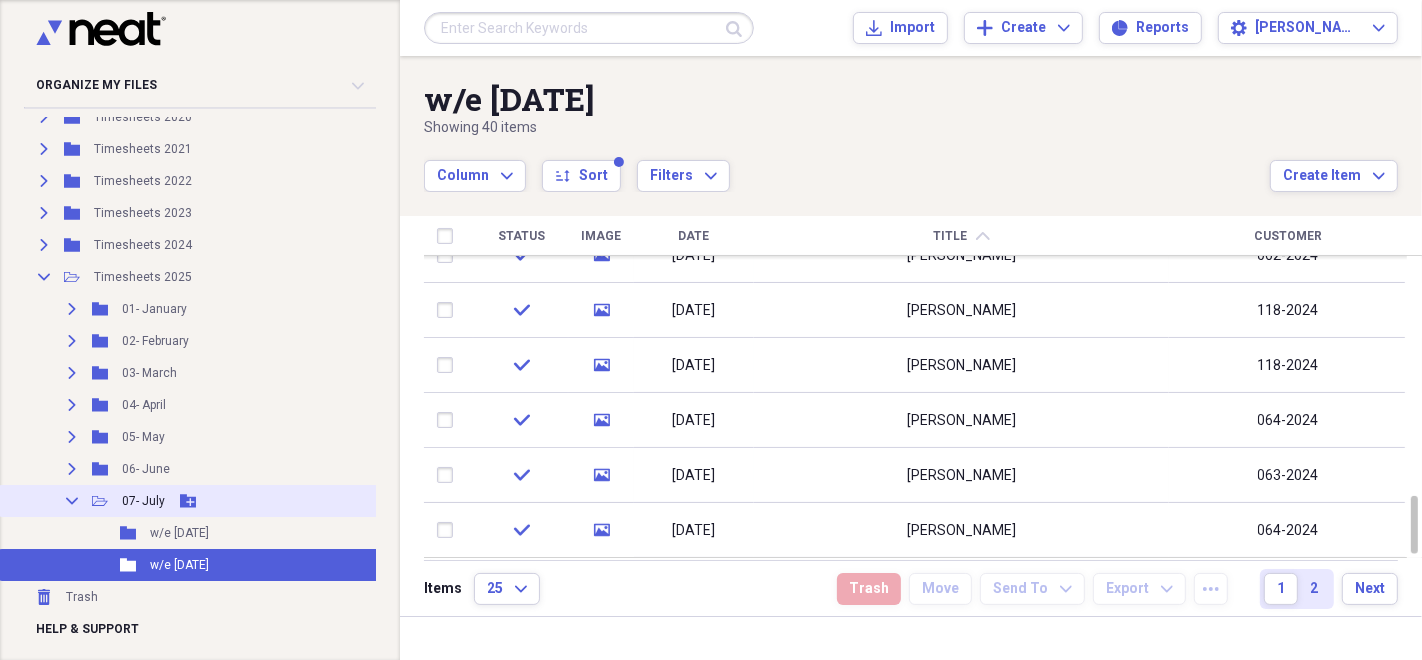 click 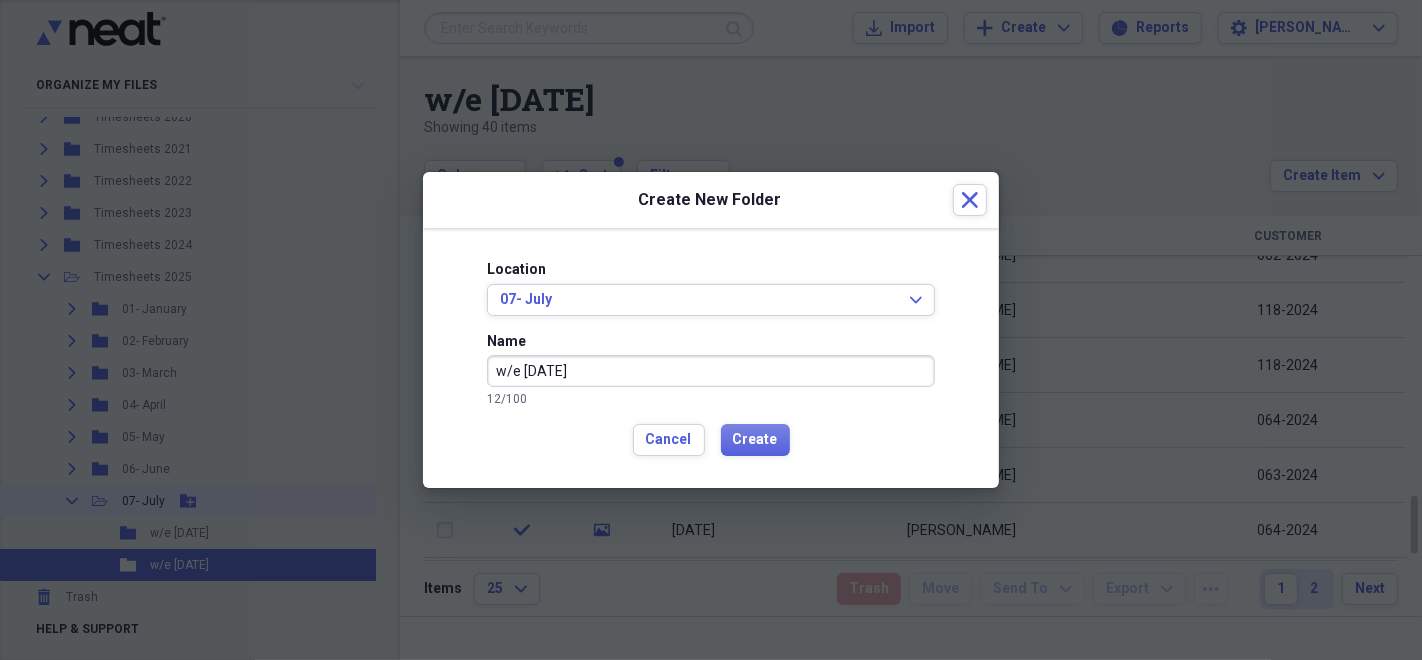 type on "w/e [DATE]" 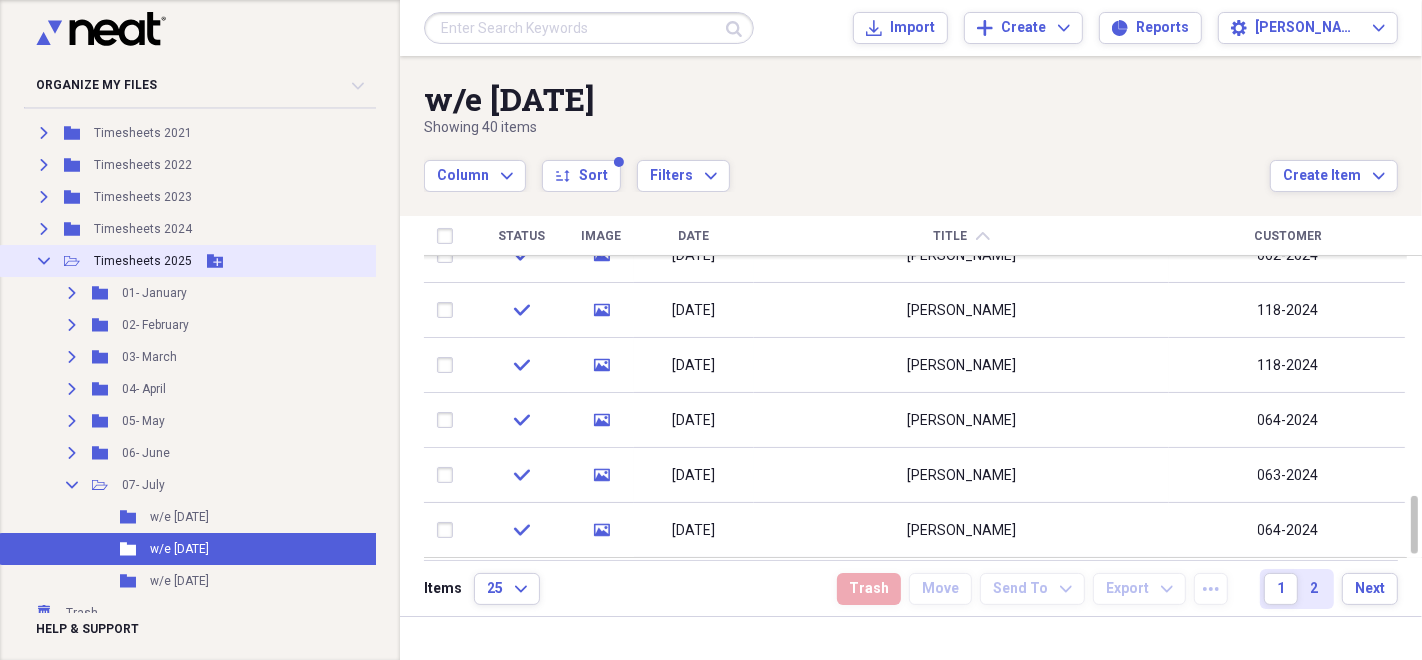 scroll, scrollTop: 4609, scrollLeft: 0, axis: vertical 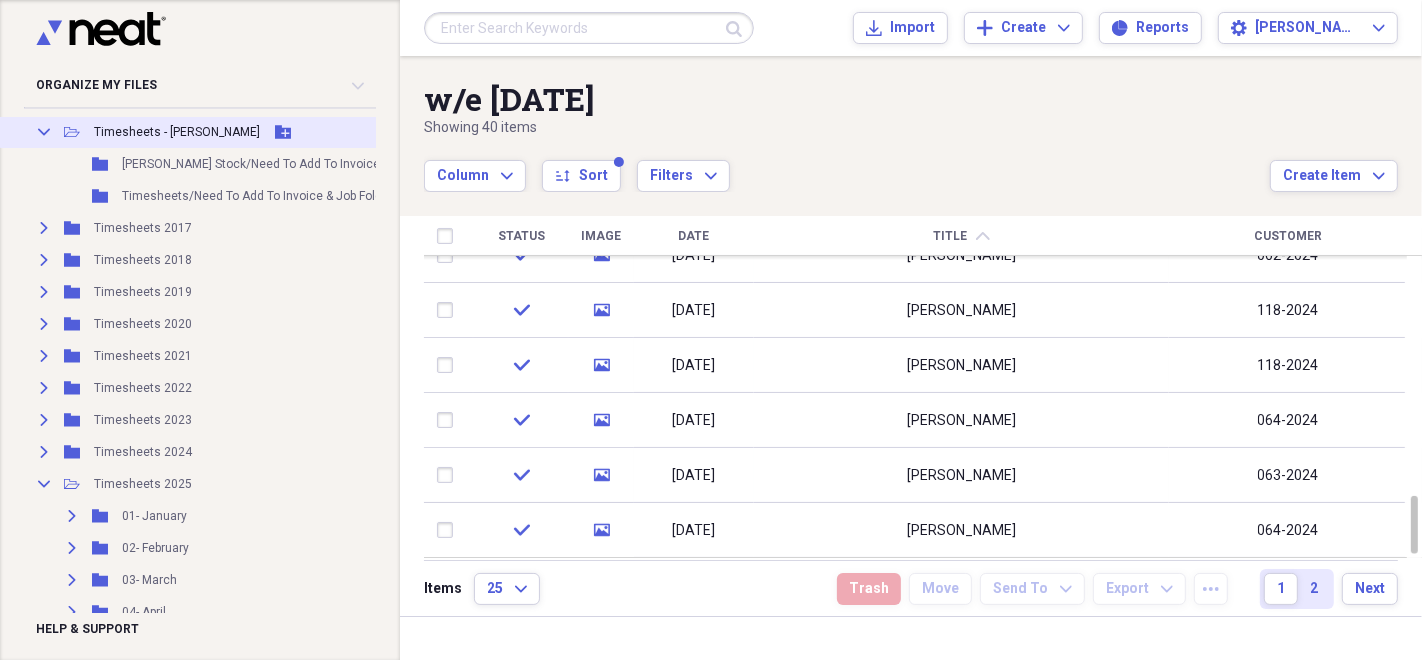 click on "Timesheets - [PERSON_NAME]" at bounding box center (177, 132) 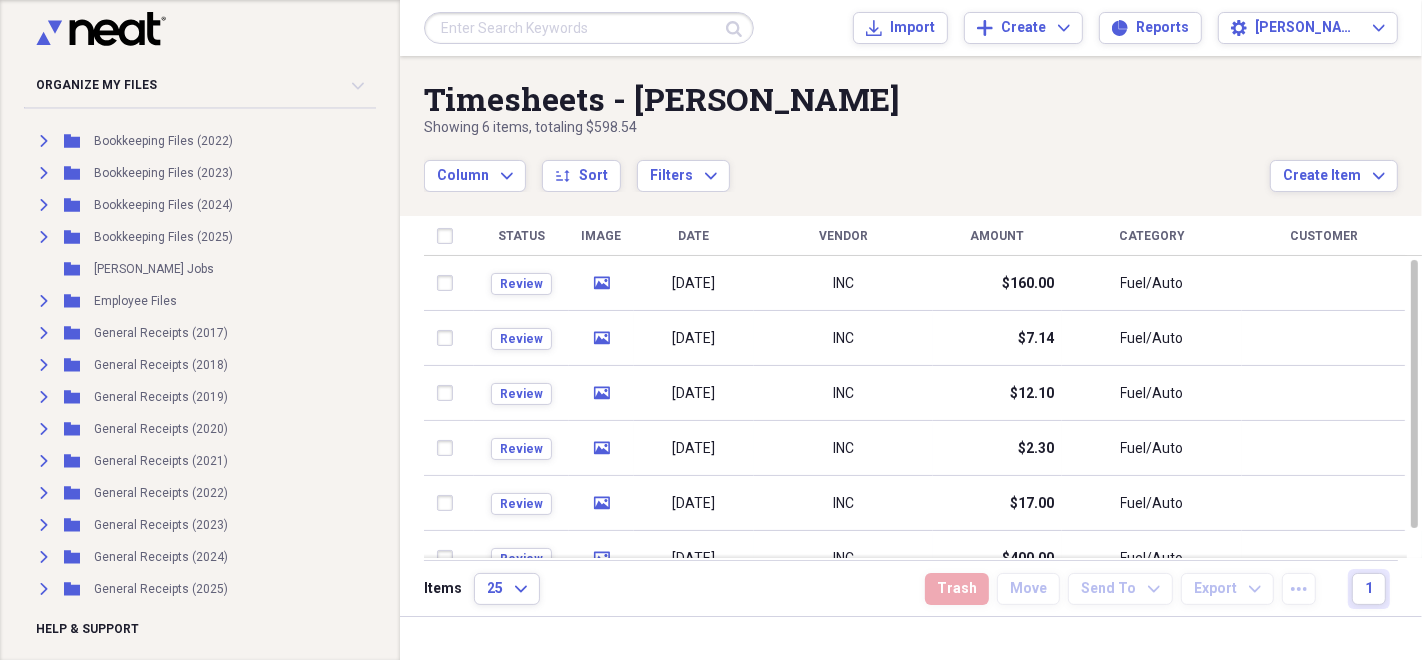 scroll, scrollTop: 3609, scrollLeft: 0, axis: vertical 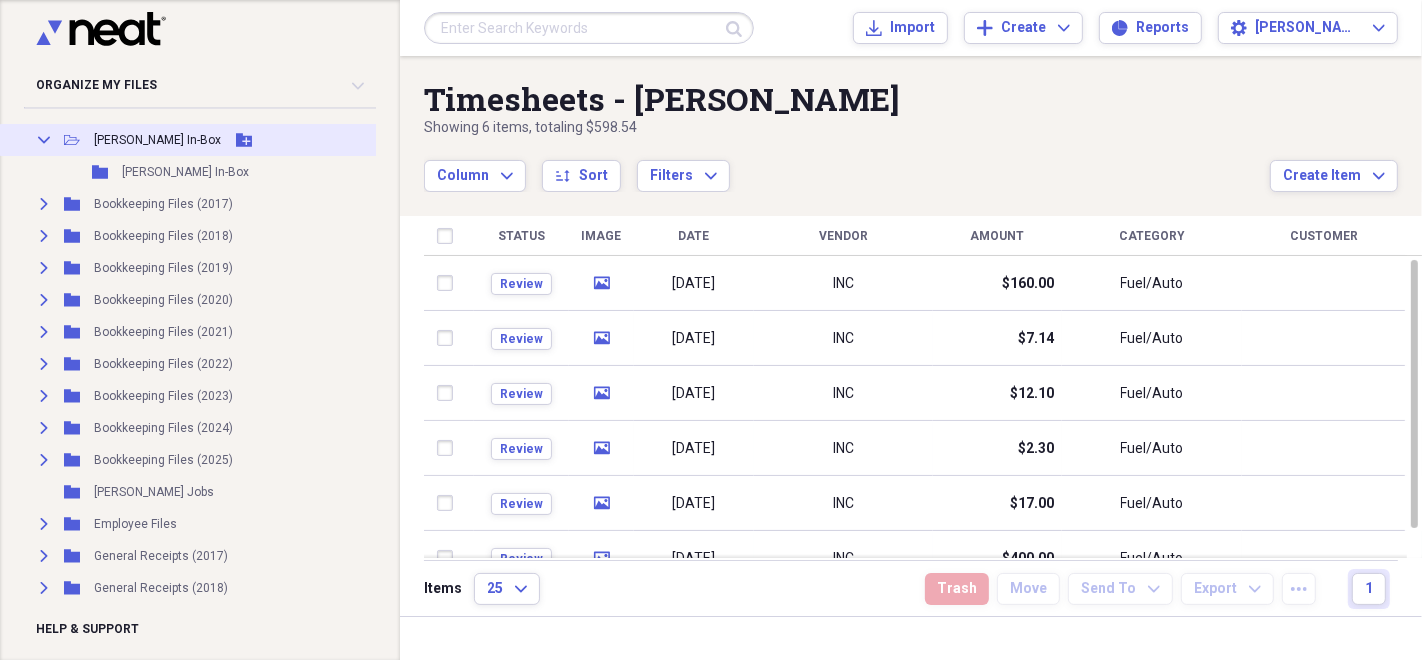 click on "[PERSON_NAME] In-Box" at bounding box center (157, 140) 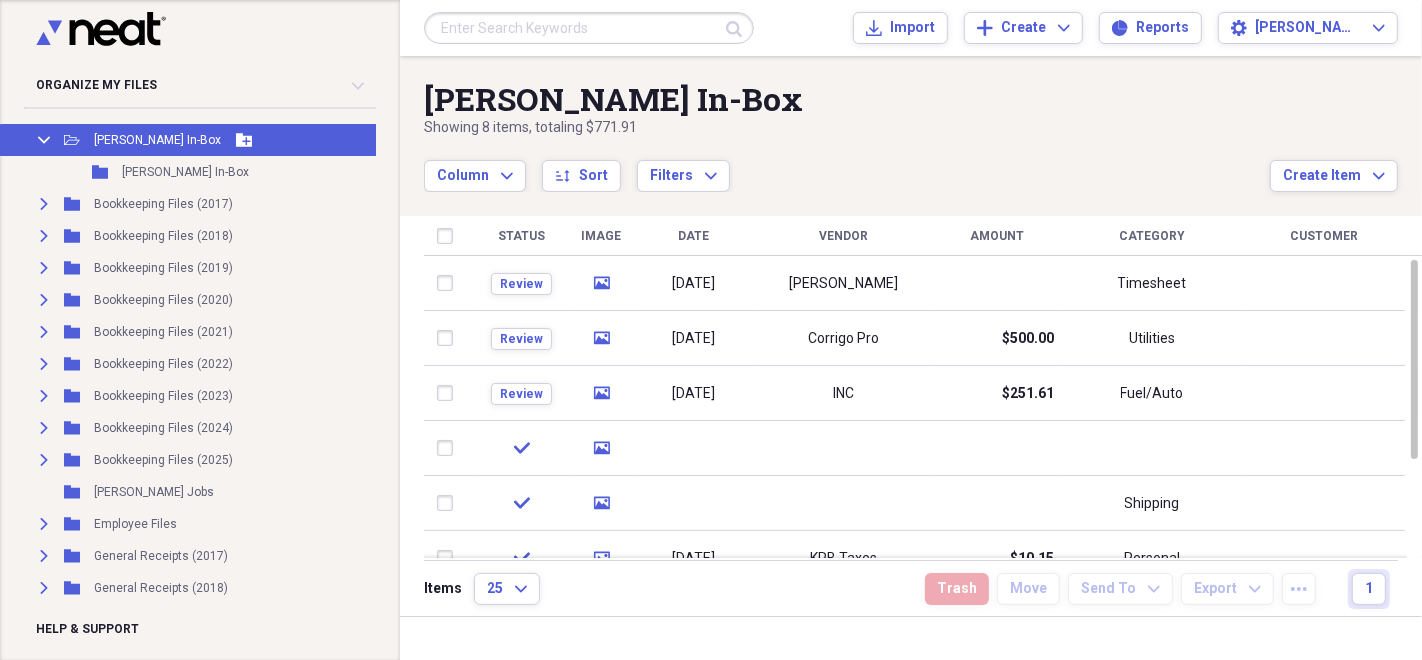 click on "[PERSON_NAME] In-Box" at bounding box center (157, 140) 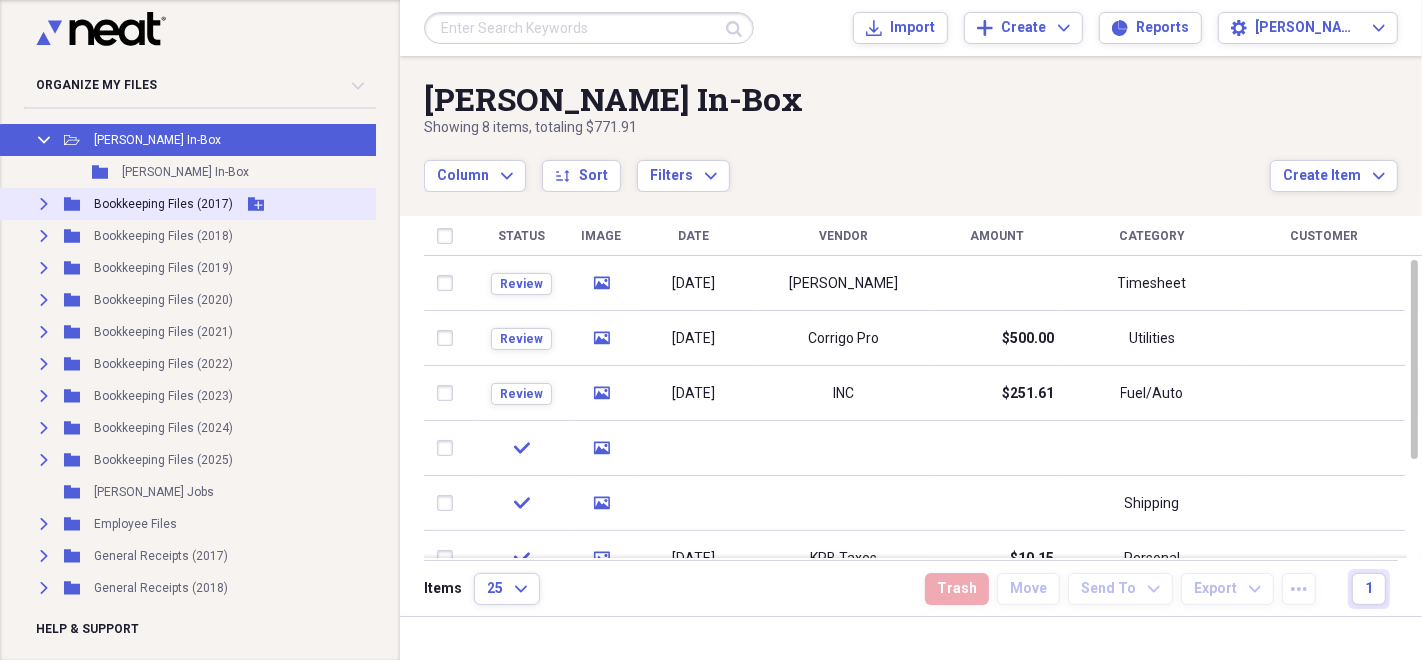 click on "Bookkeeping Files (2017)" at bounding box center [163, 204] 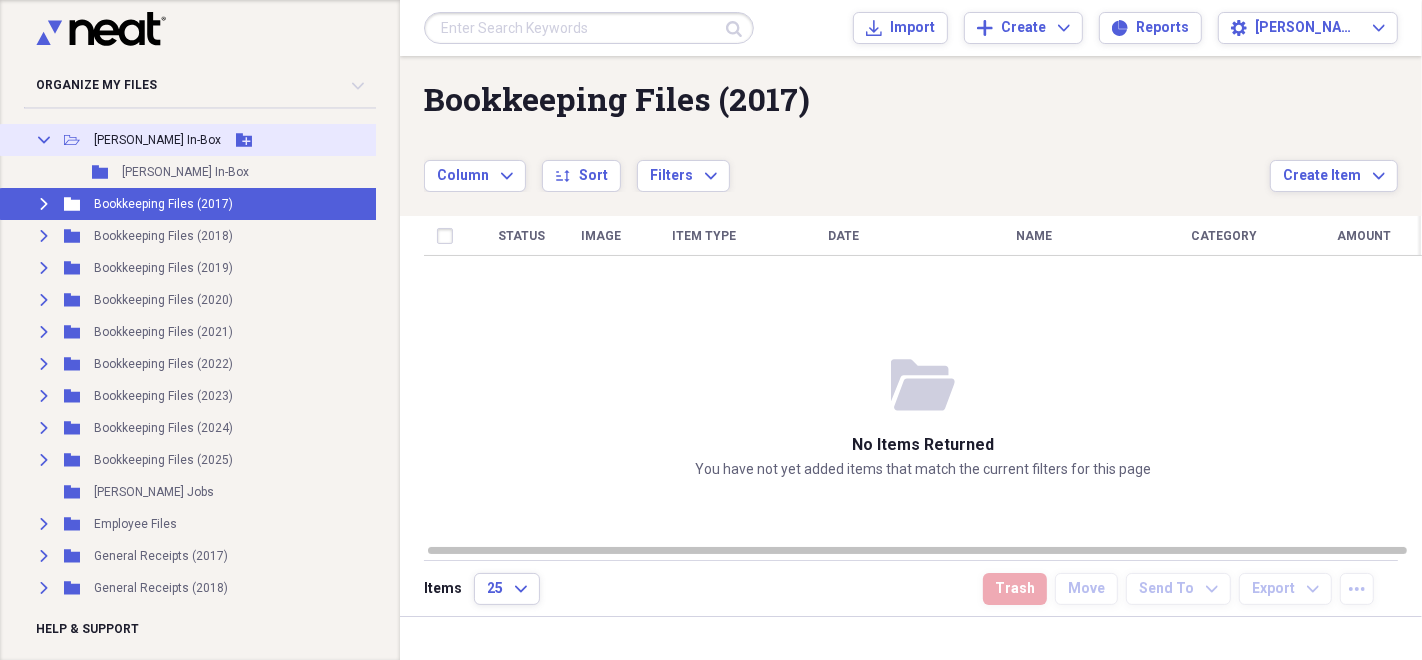 click on "[PERSON_NAME] In-Box" at bounding box center [157, 140] 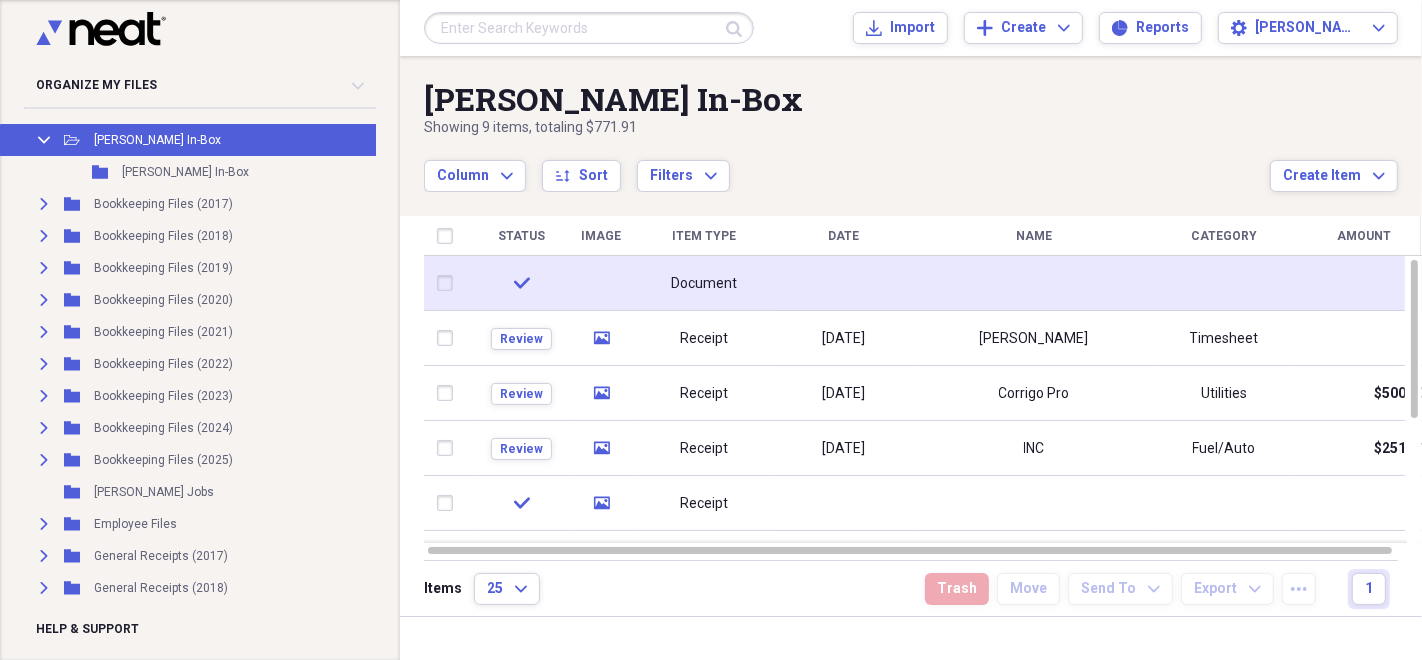 click on "Document" at bounding box center [704, 283] 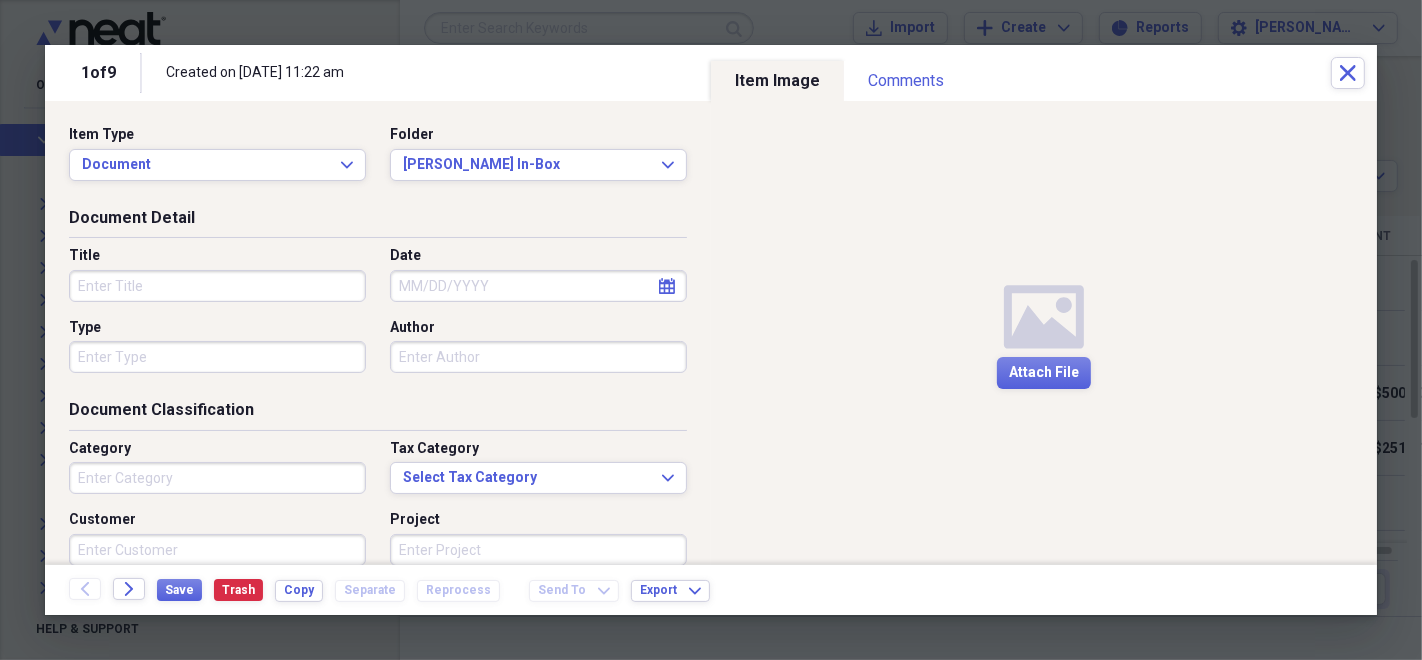 click on "Title" at bounding box center (217, 286) 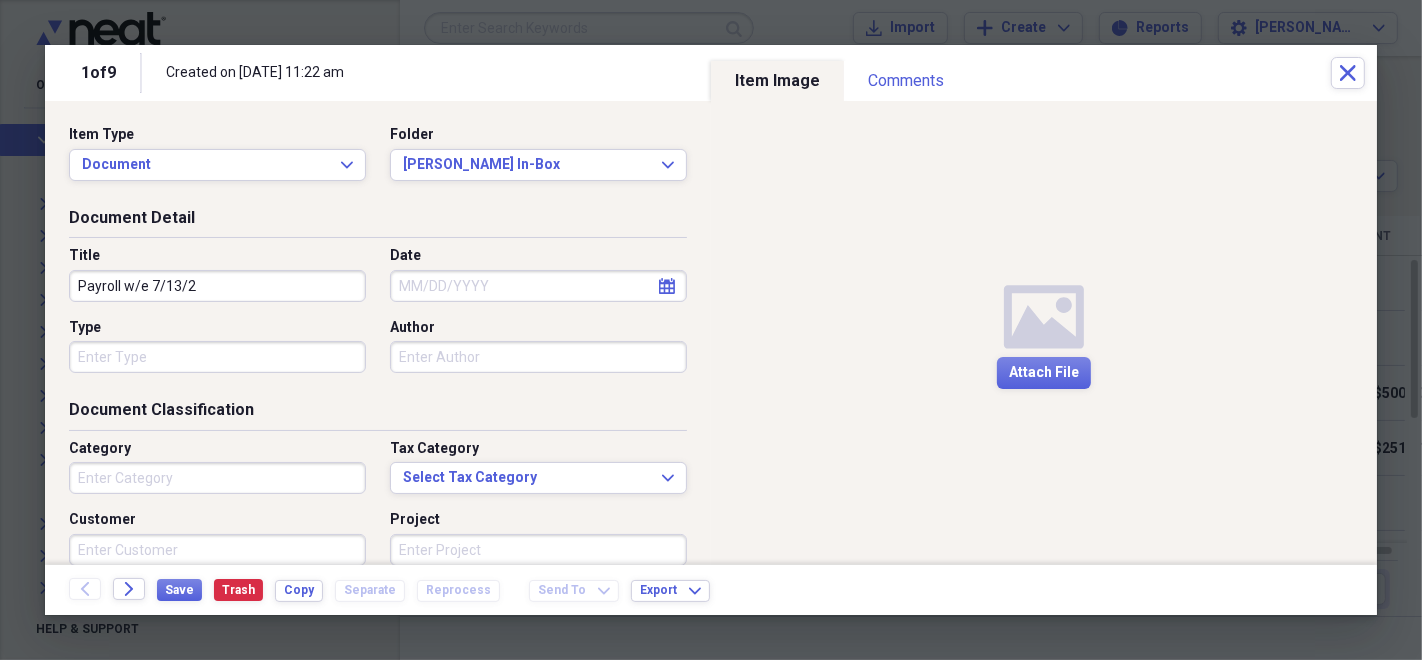 type on "Payroll w/e 7/13/2" 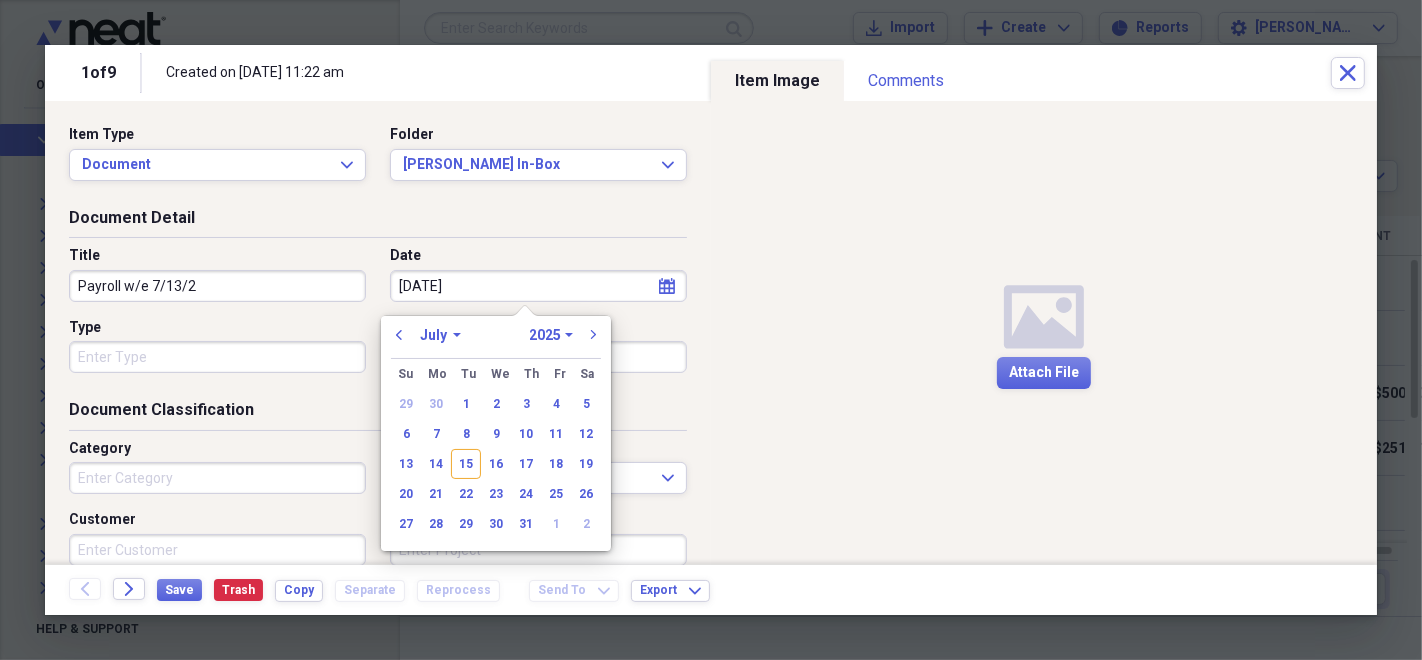 type on "[DATE]" 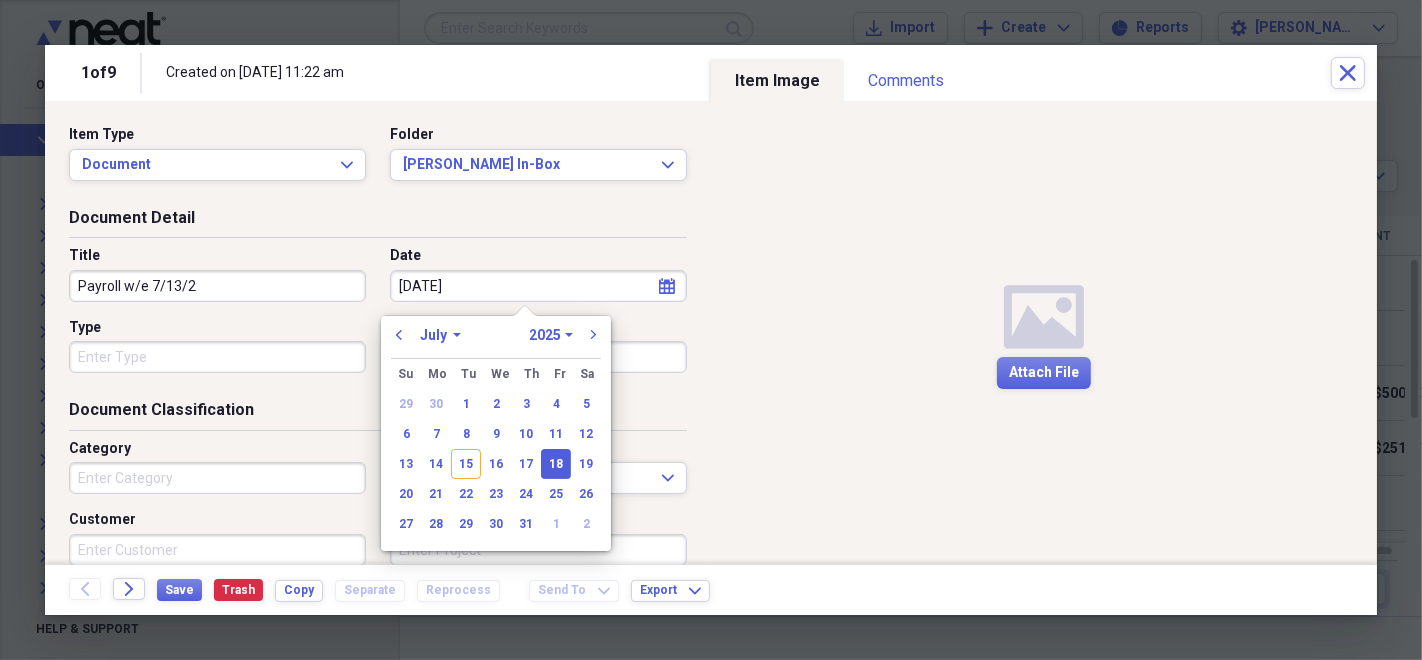 type 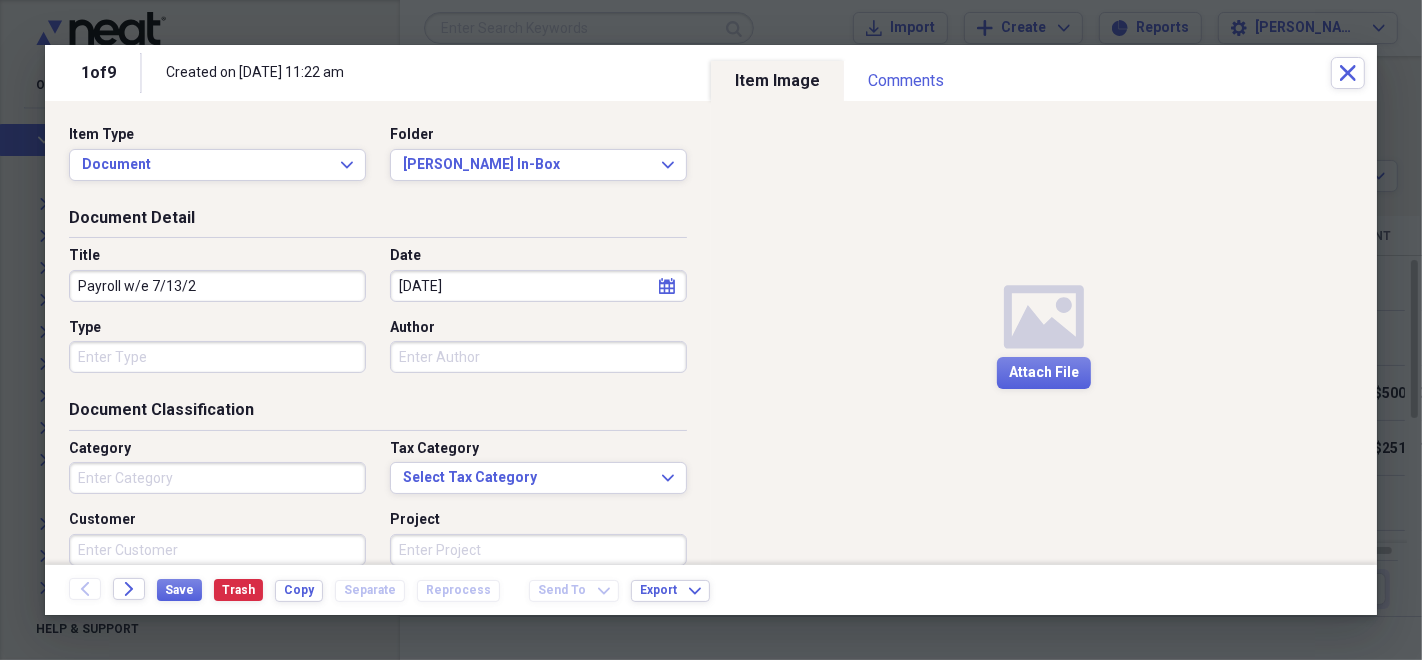 click on "Payroll w/e 7/13/2" at bounding box center (217, 286) 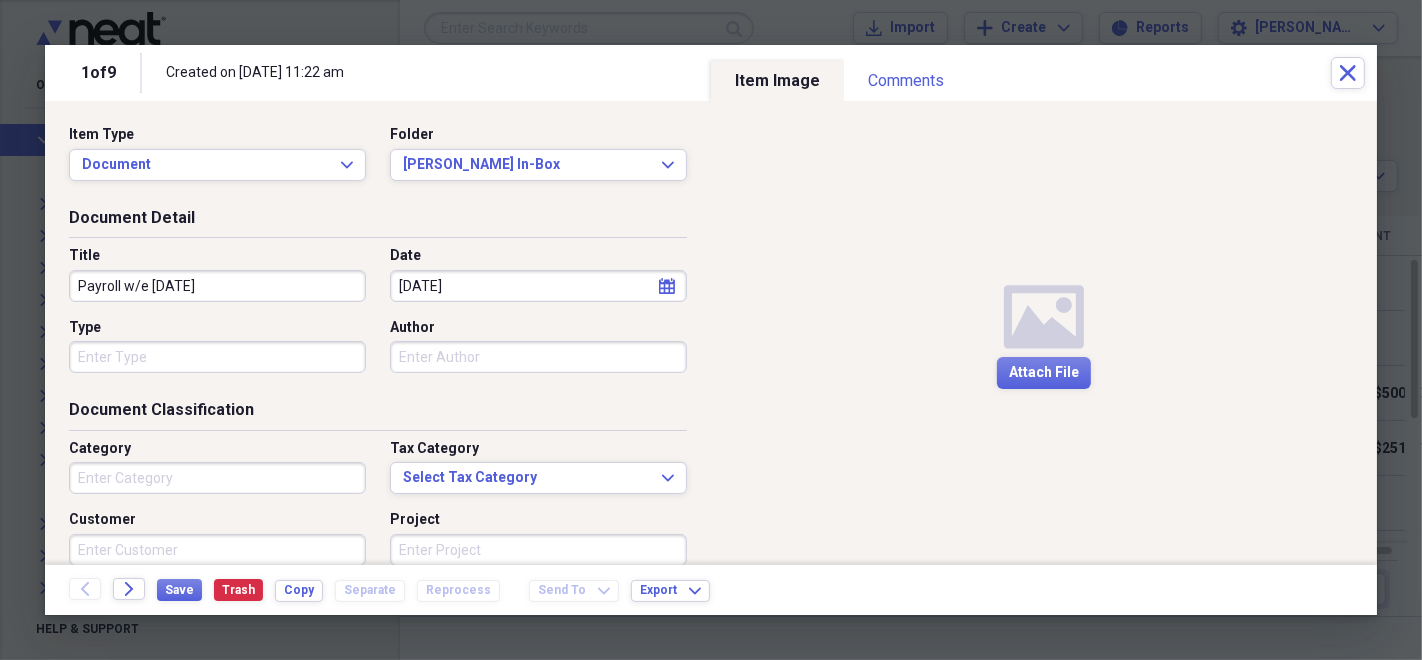 type on "Payroll w/e [DATE]" 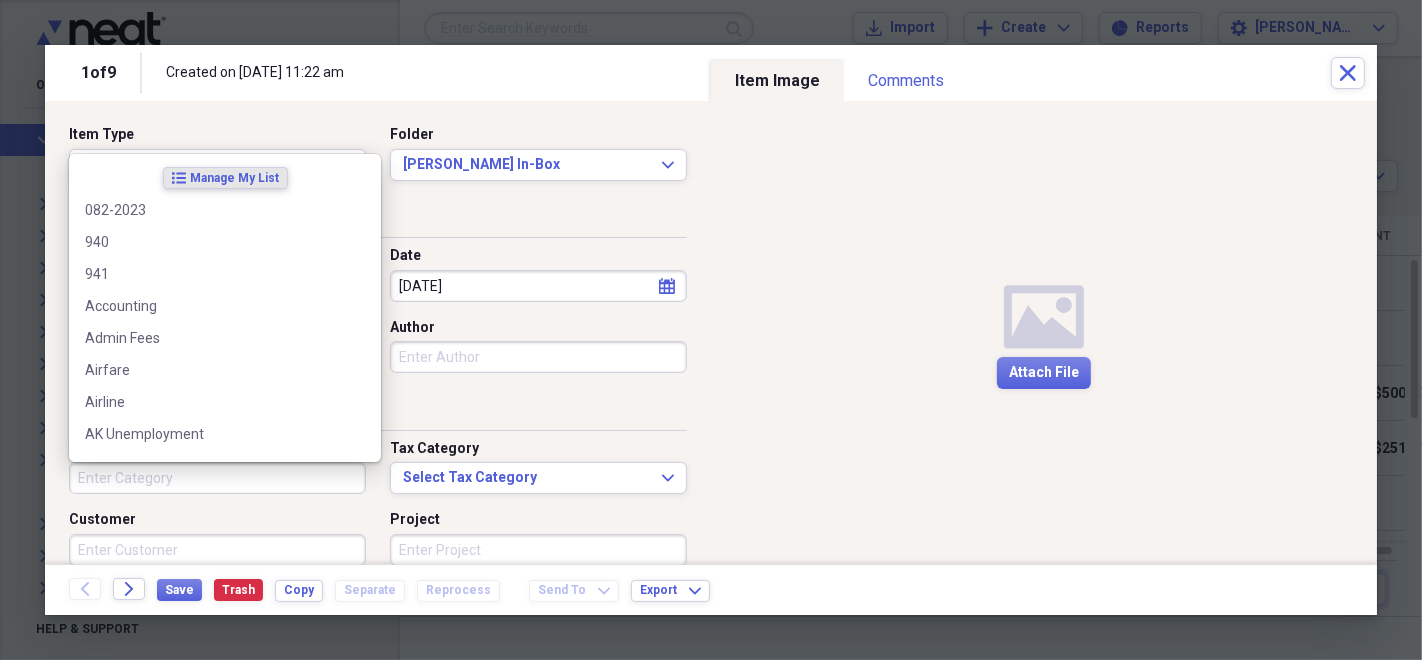 click on "Category" at bounding box center (217, 478) 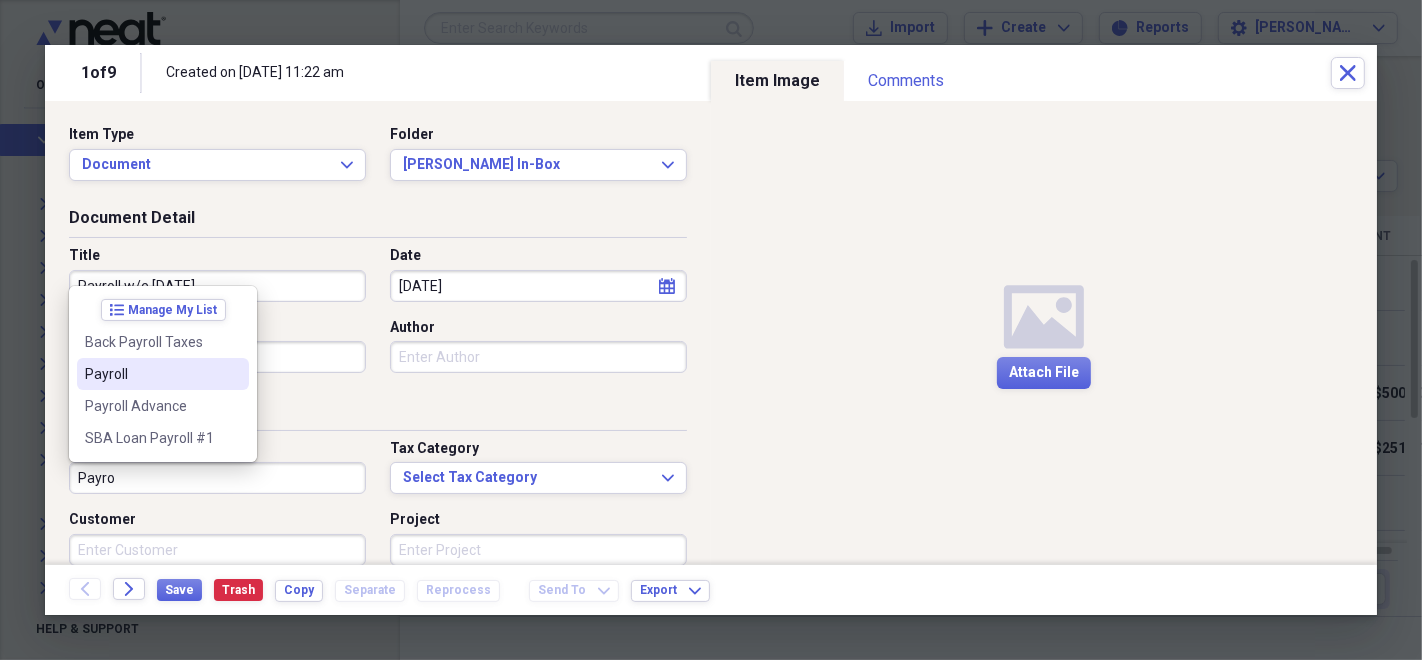 click on "Payroll" at bounding box center [151, 374] 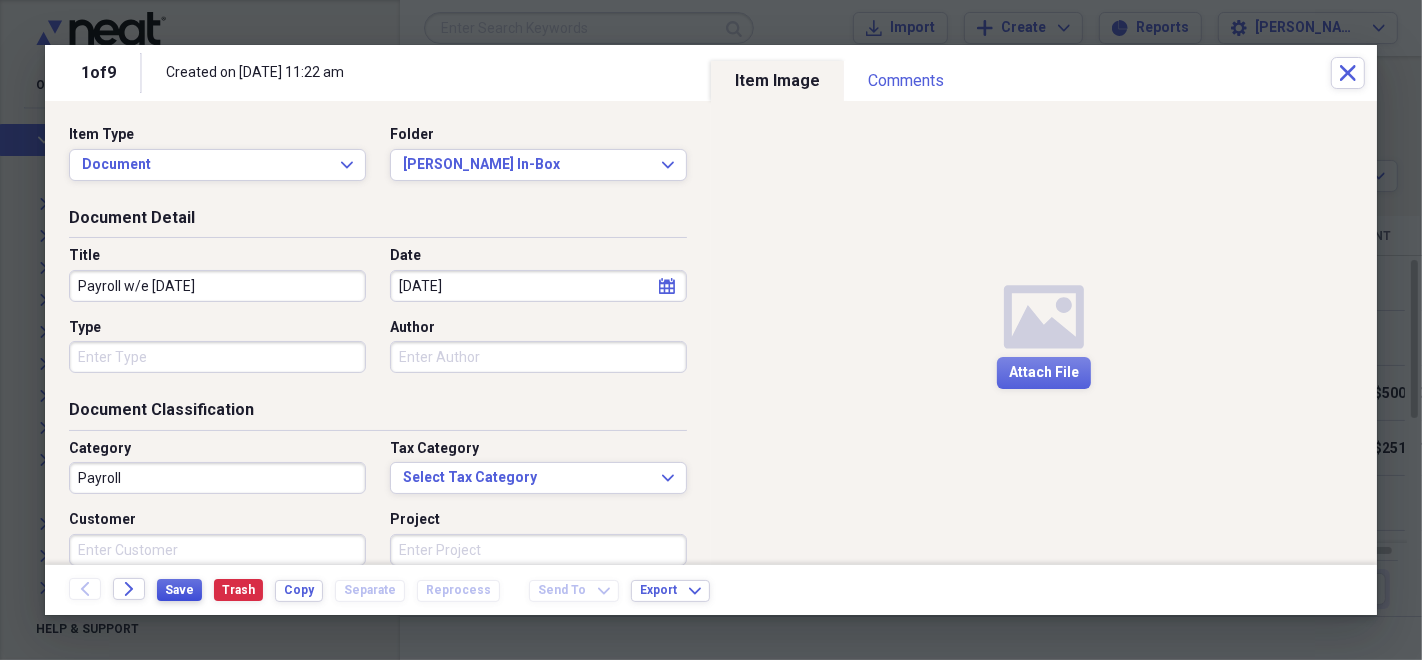 click on "Save" at bounding box center (179, 590) 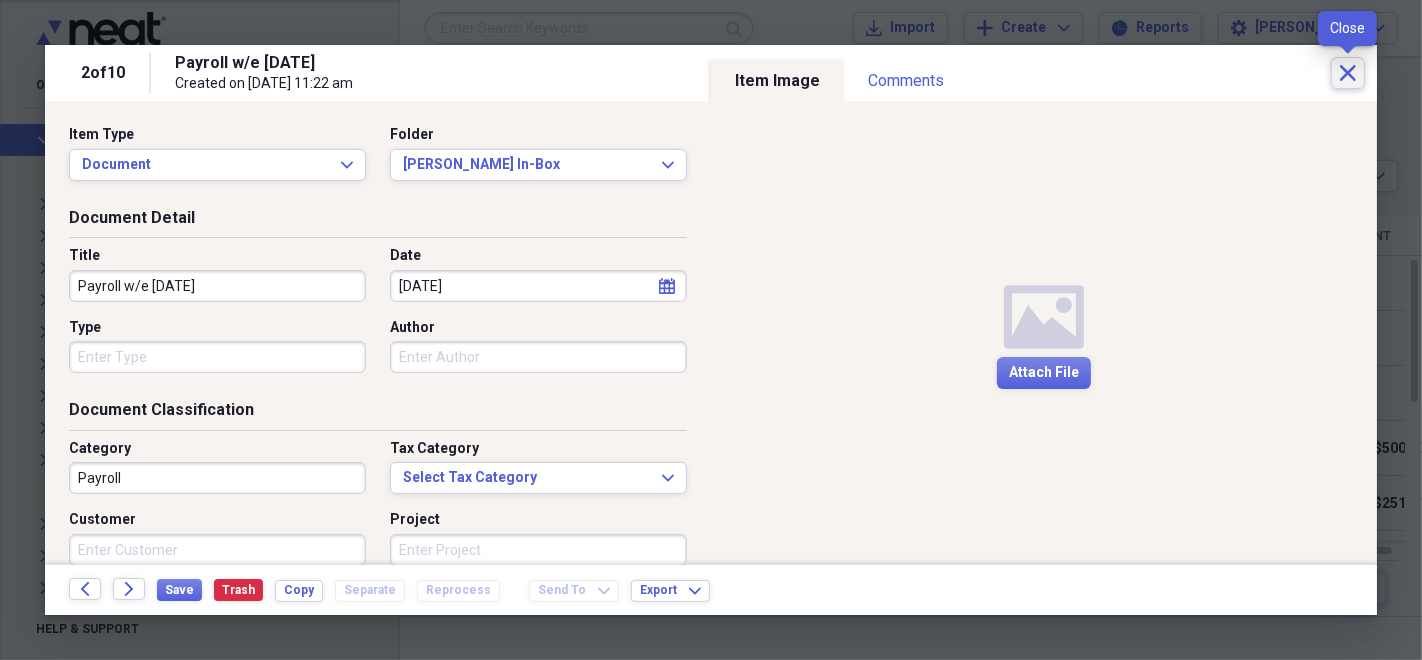 click on "Close" at bounding box center (1348, 73) 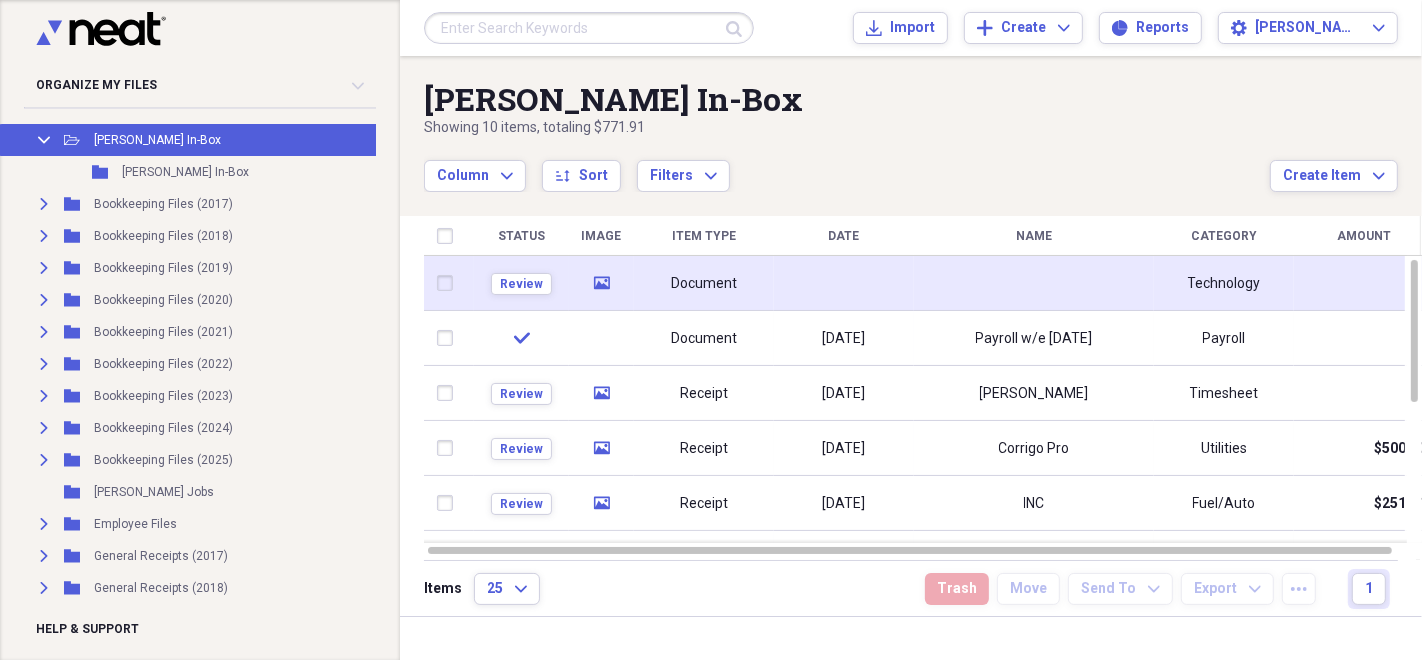 click at bounding box center (1034, 283) 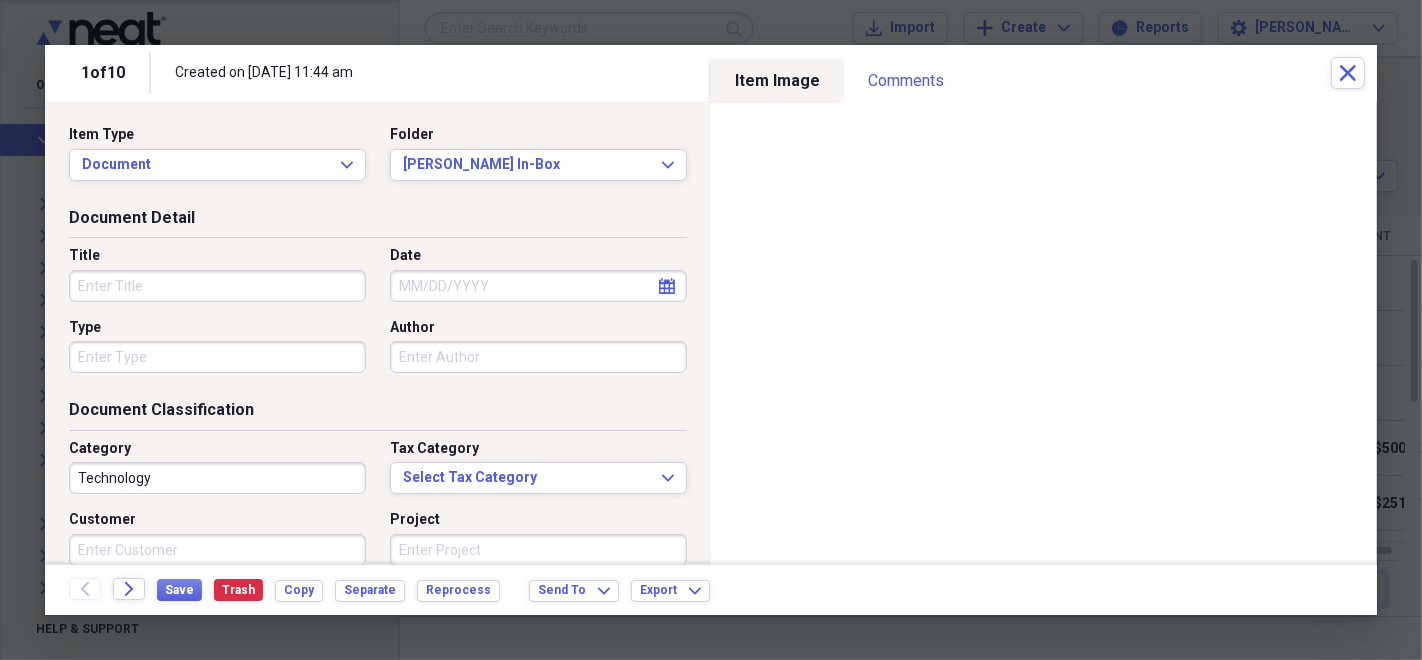 click on "Title" at bounding box center (217, 286) 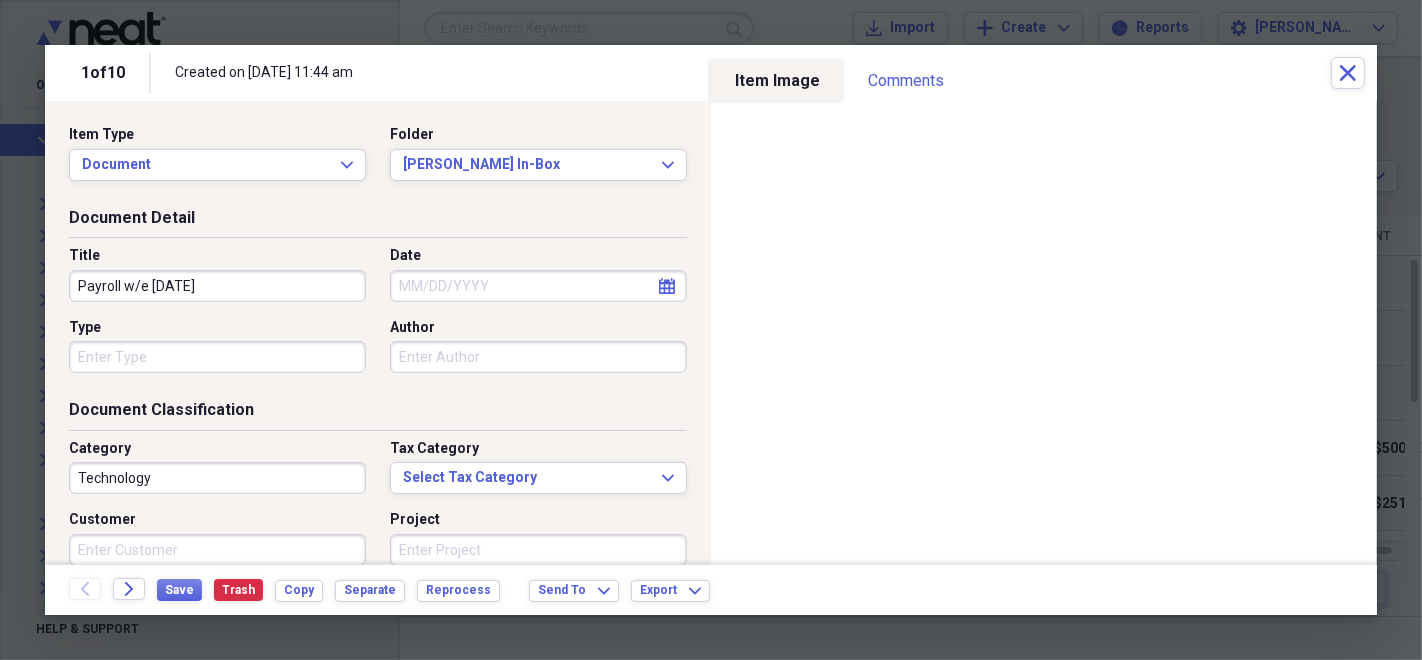 type on "Payroll w/e [DATE]" 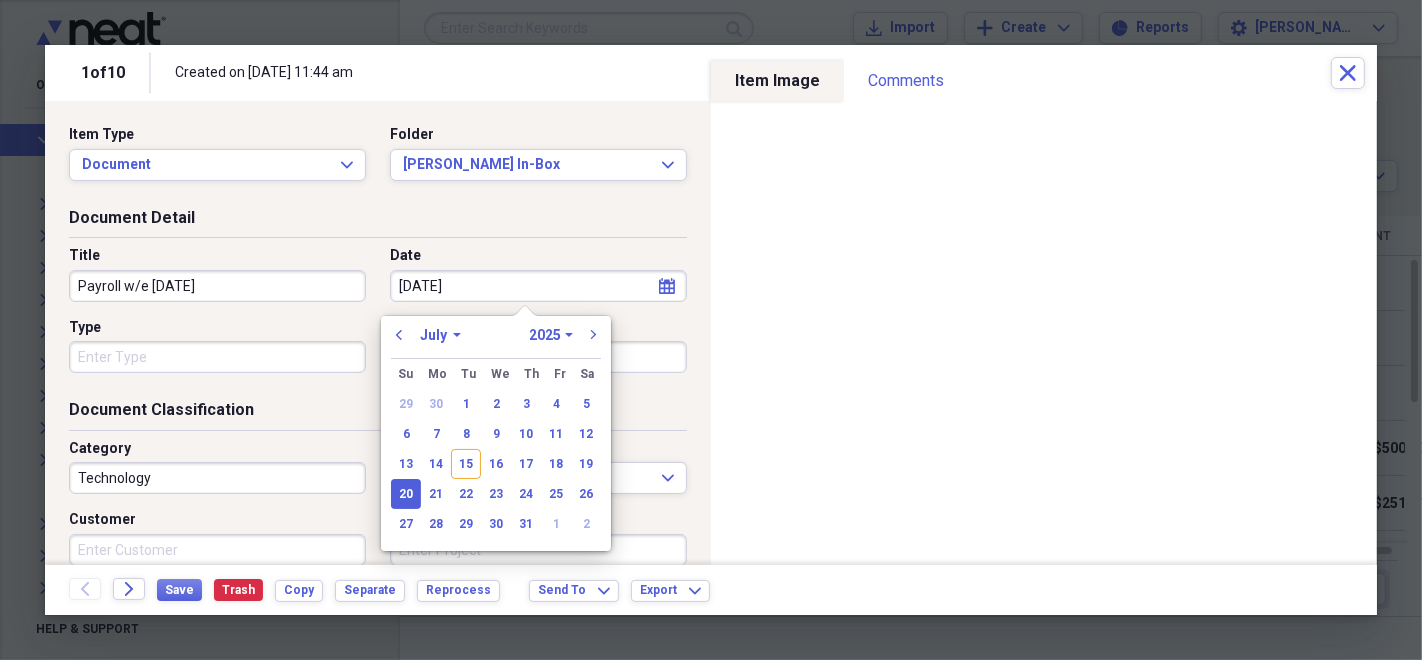 type on "[DATE]" 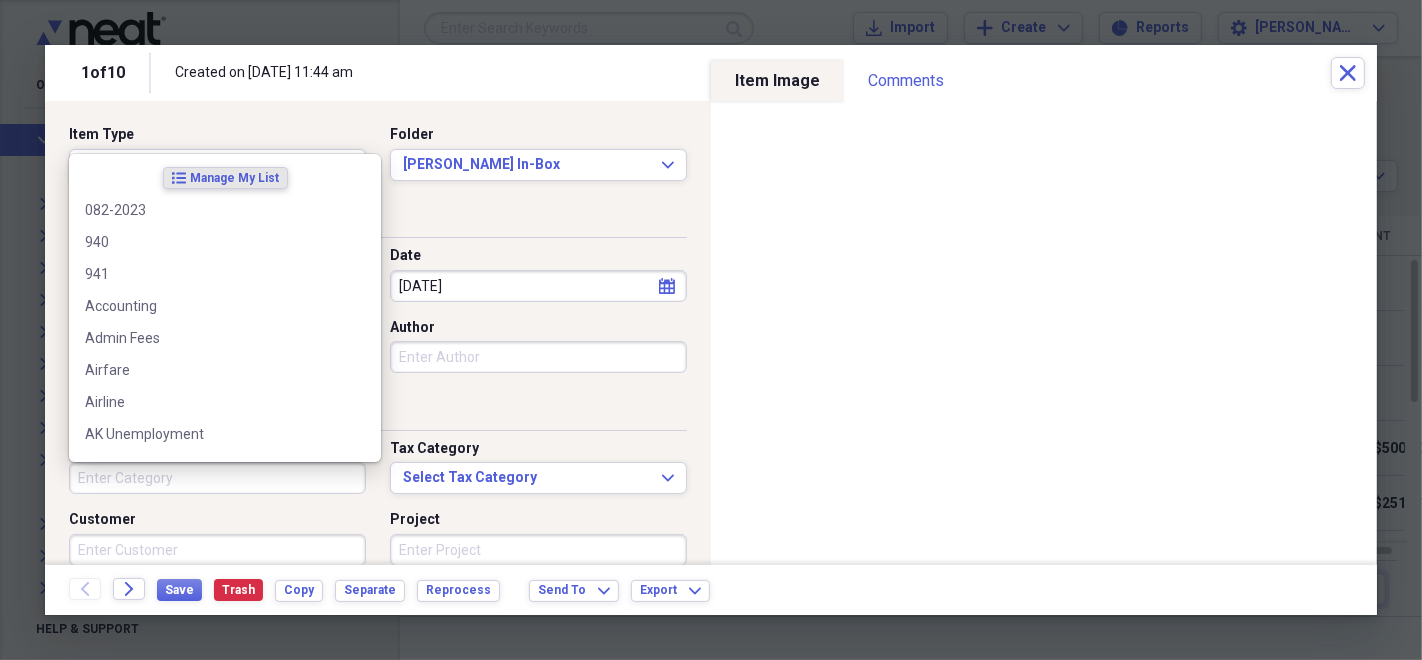type 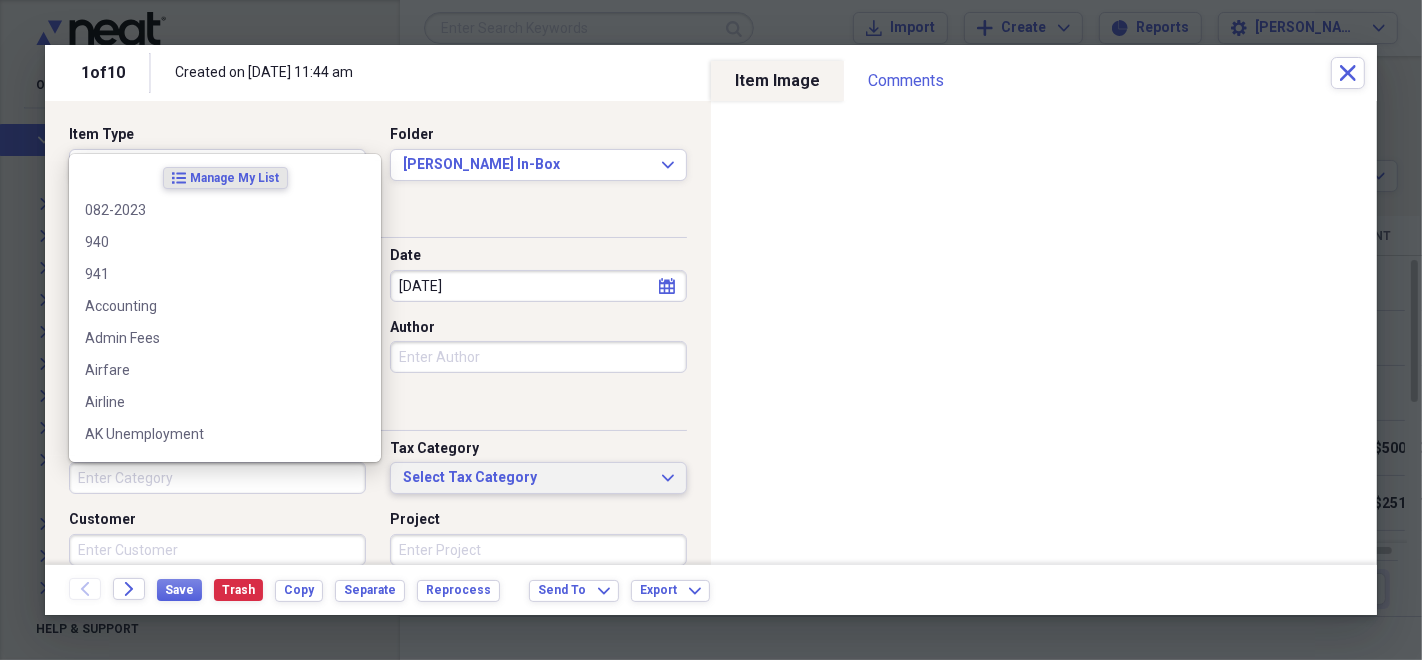 type 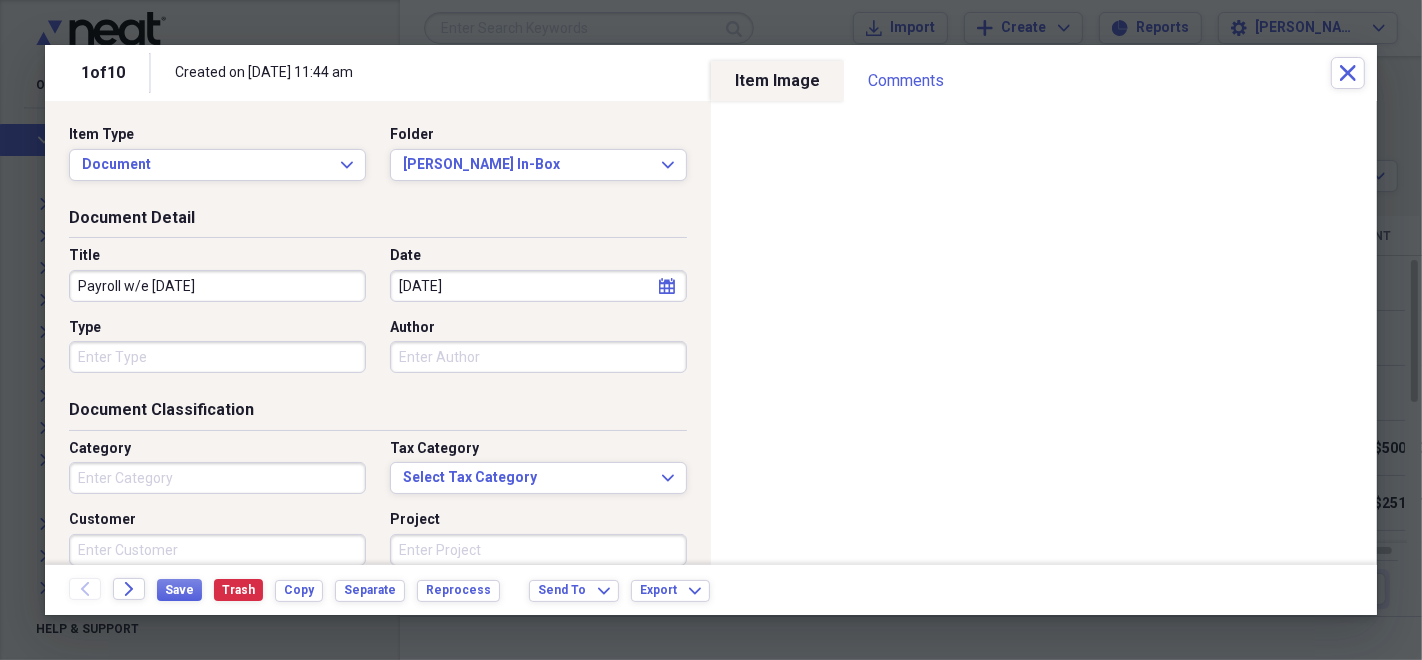 scroll, scrollTop: 0, scrollLeft: 0, axis: both 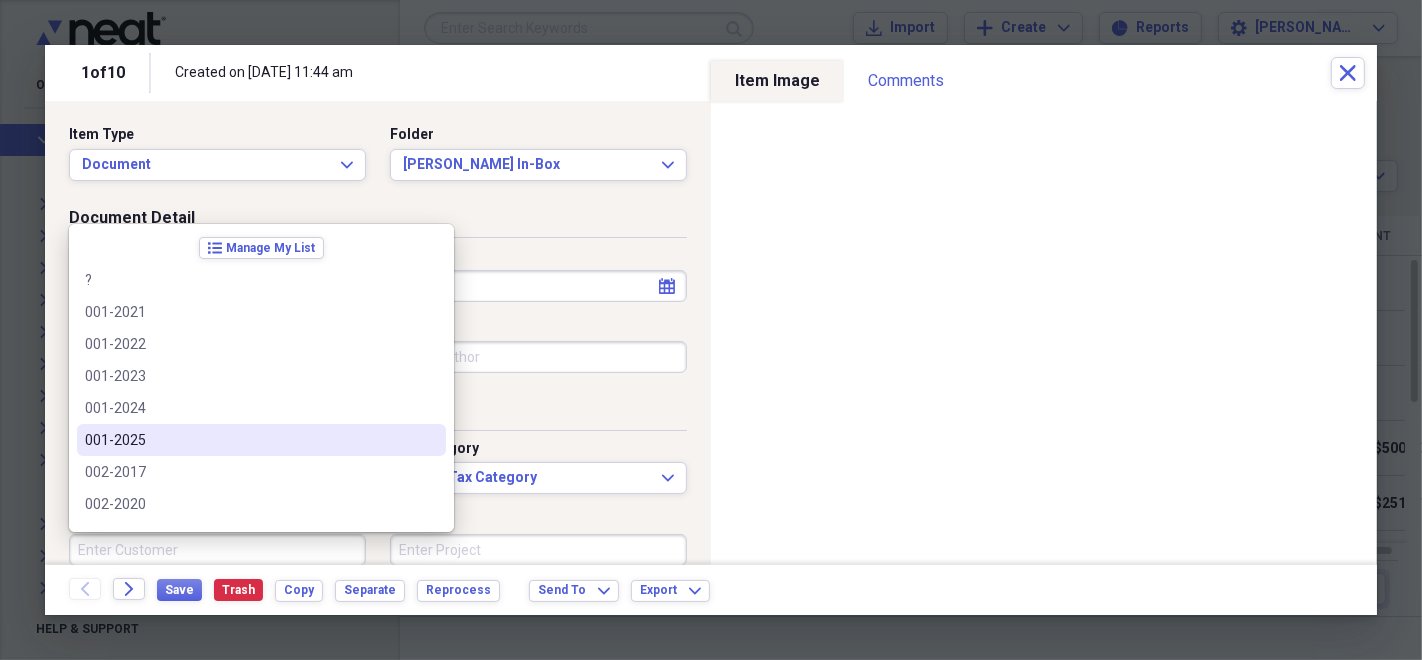 click on "Document Classification" at bounding box center (378, 414) 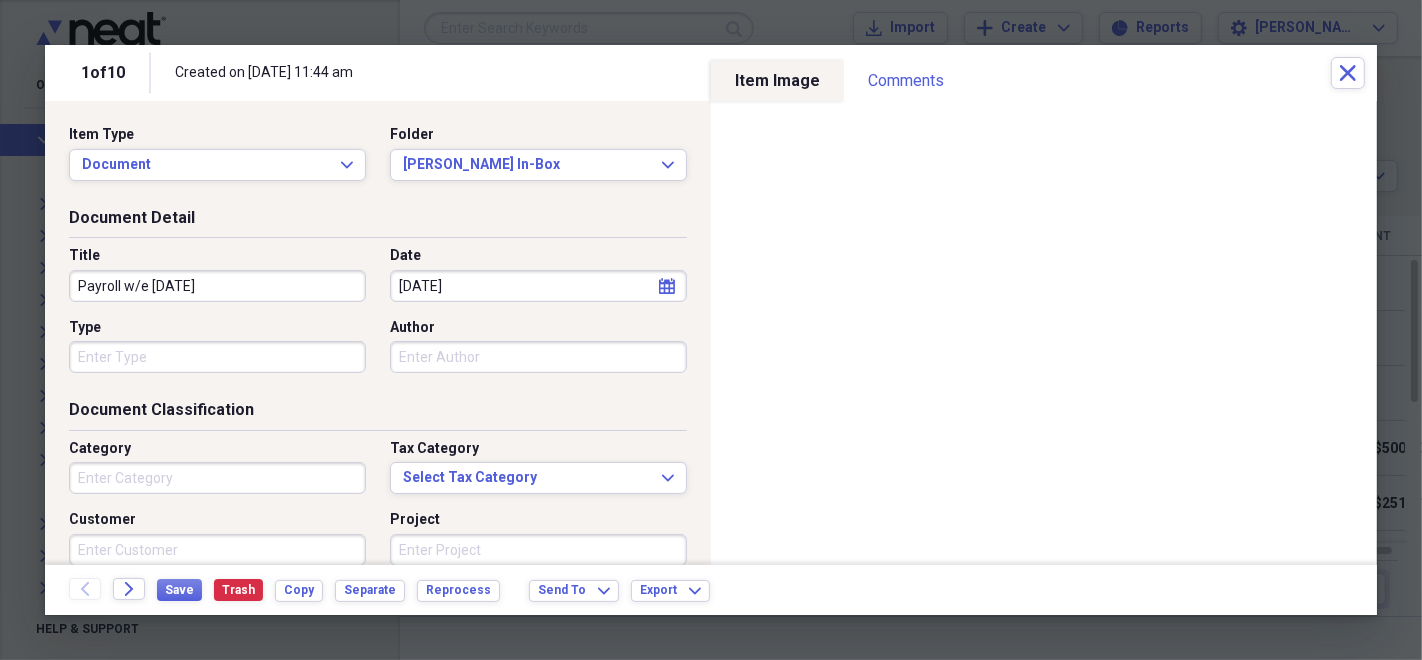 click on "Category" at bounding box center [217, 478] 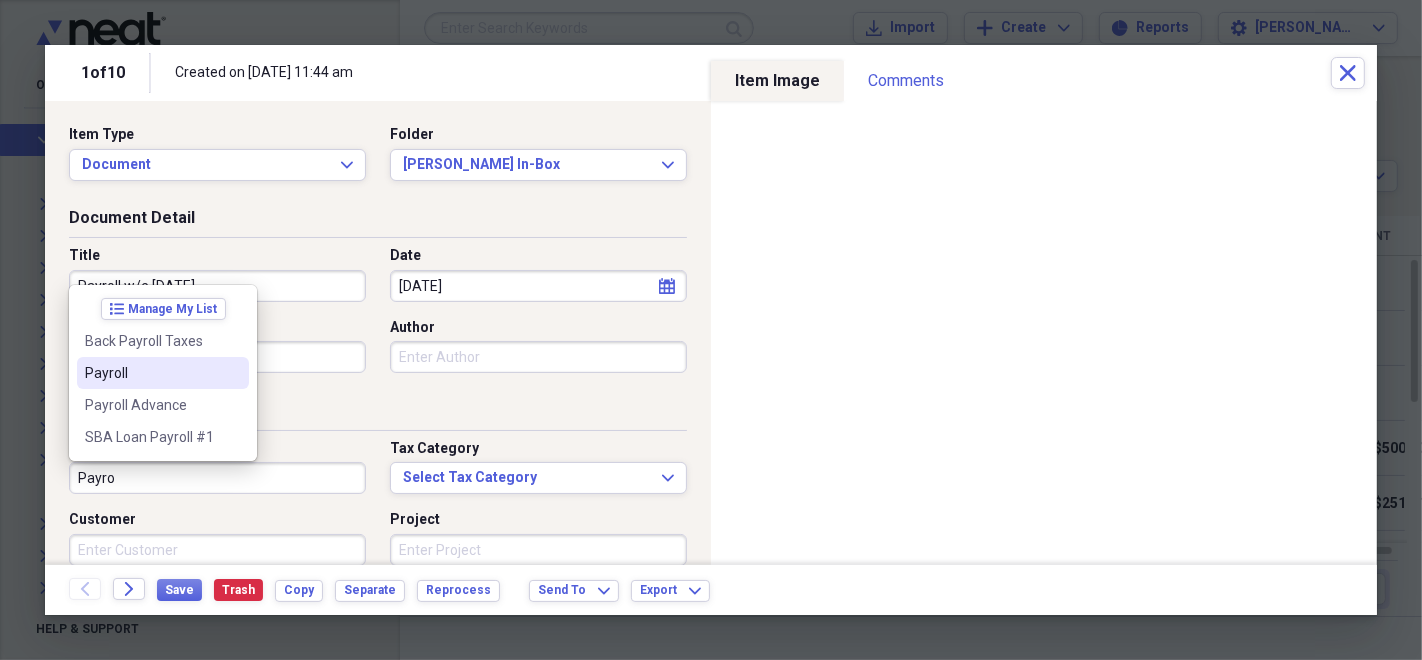 click on "Payroll" at bounding box center [151, 373] 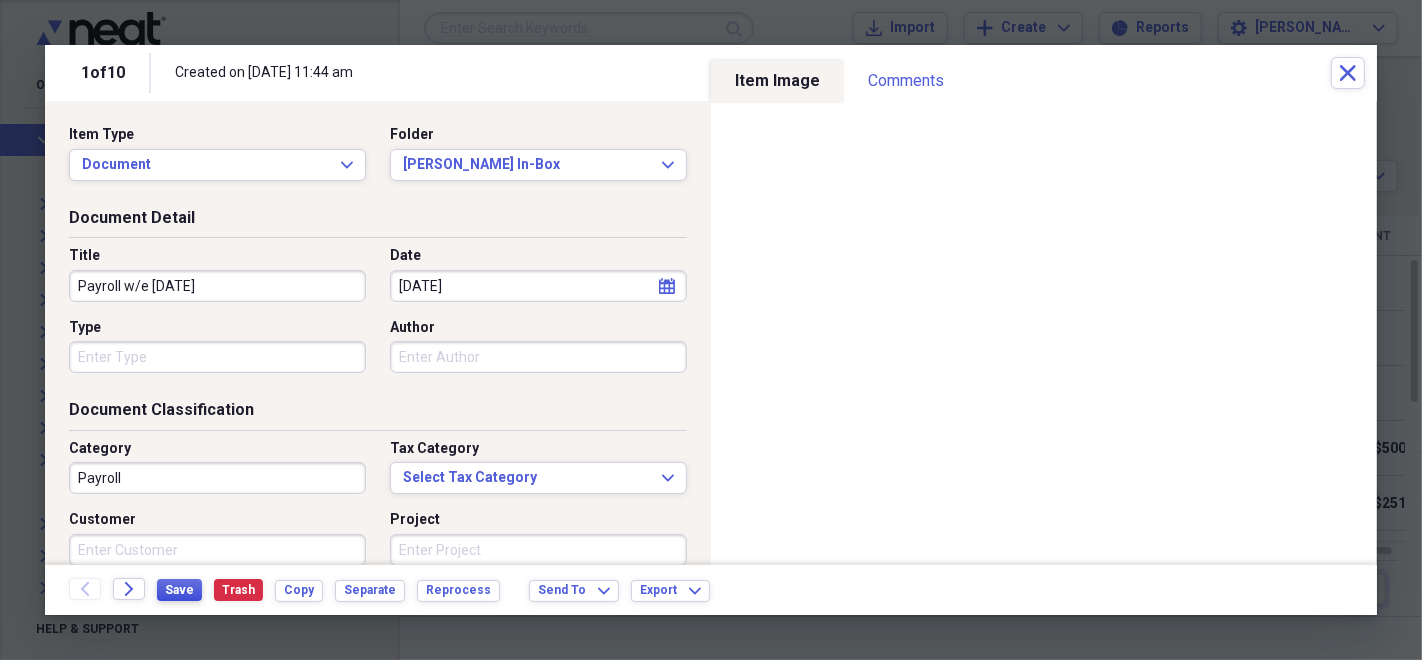 click on "Save" at bounding box center (179, 590) 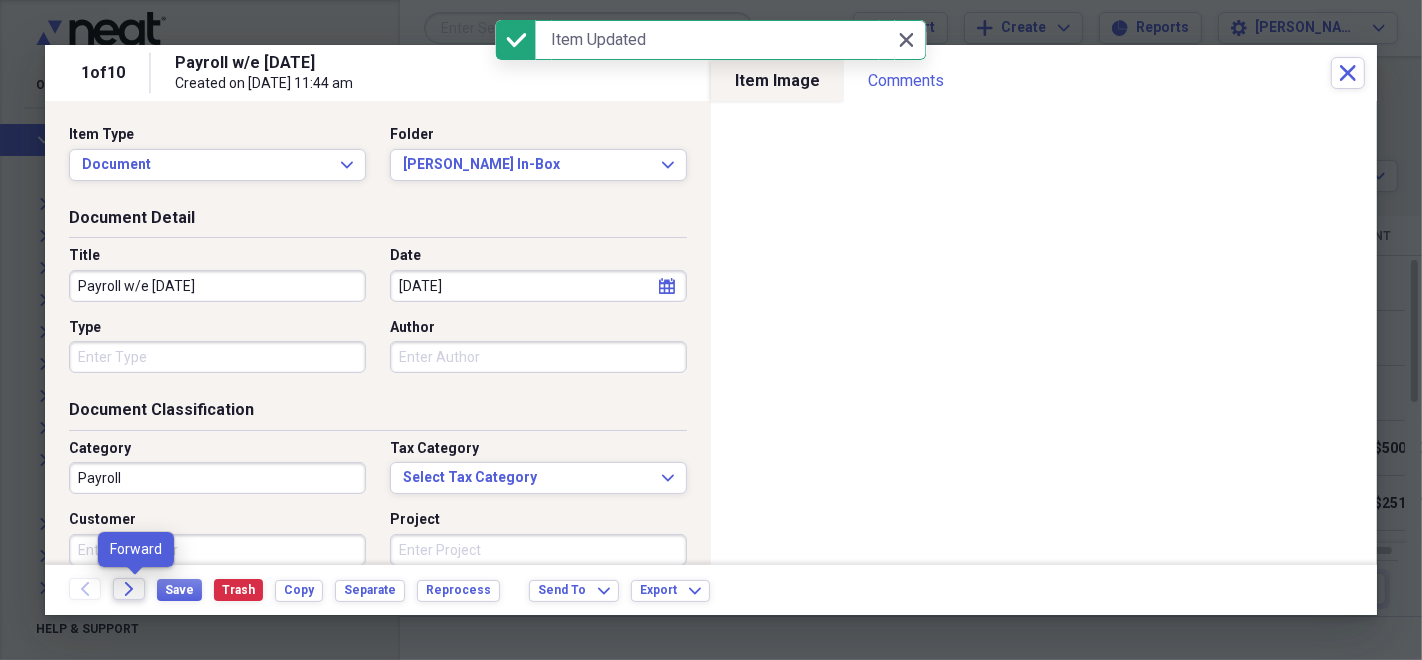 click on "Forward" at bounding box center [129, 589] 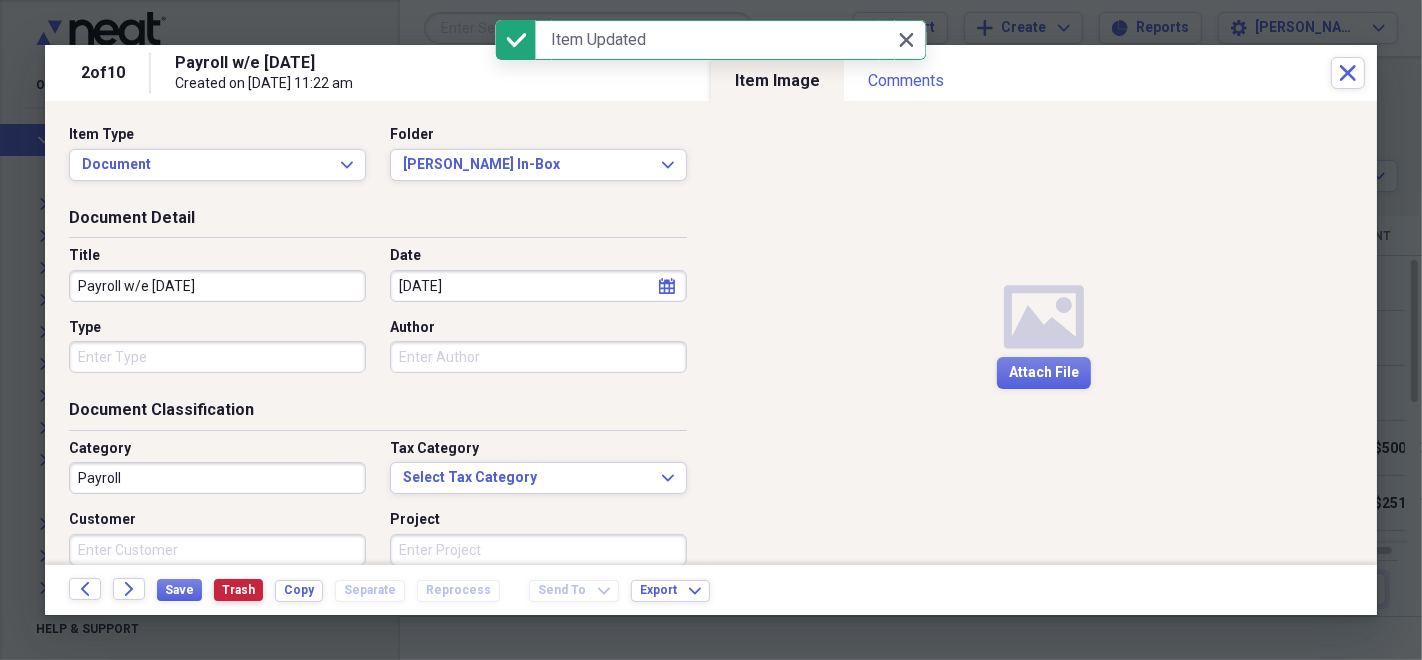 click on "Trash" at bounding box center (238, 590) 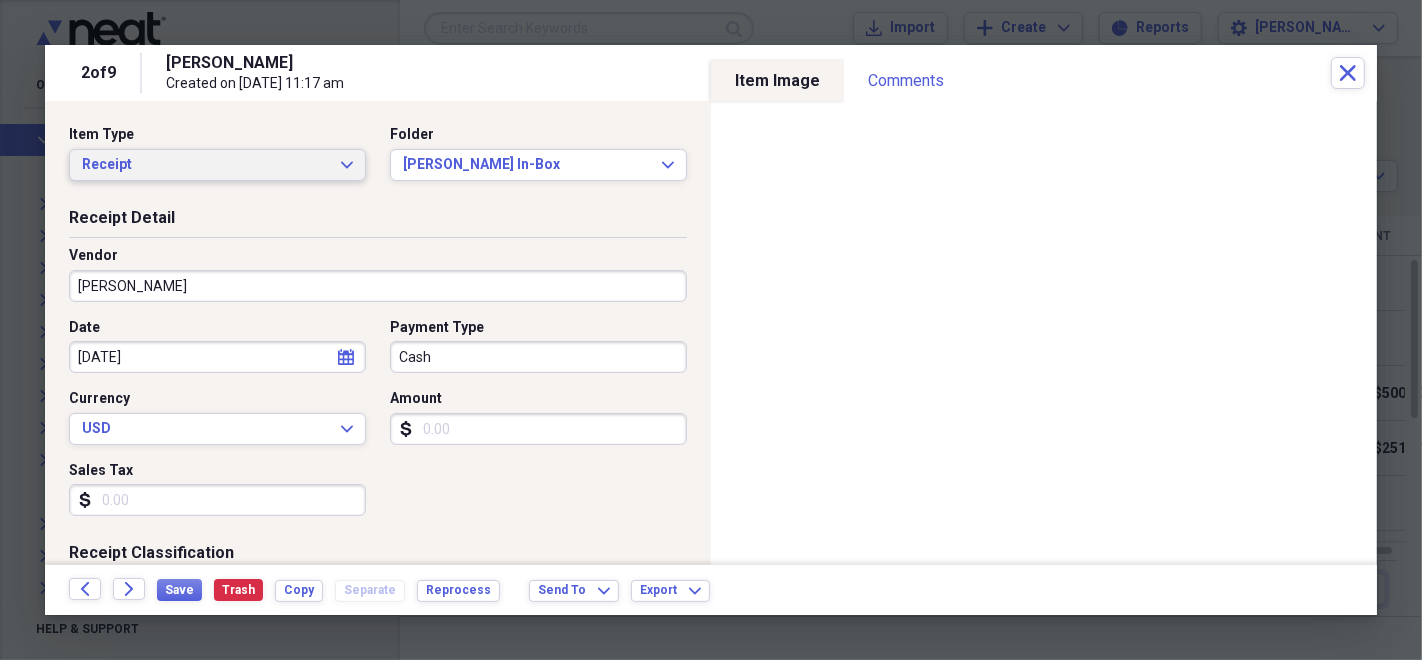 click on "Receipt Expand" at bounding box center [217, 165] 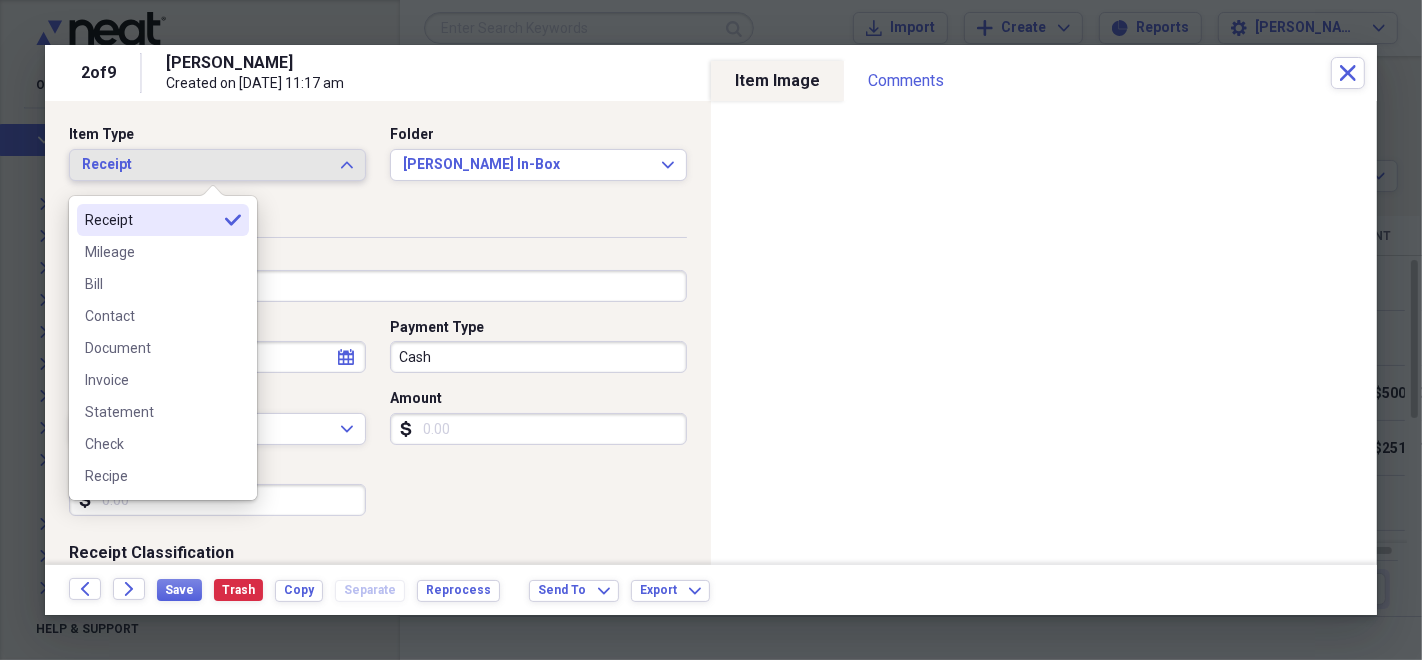 type 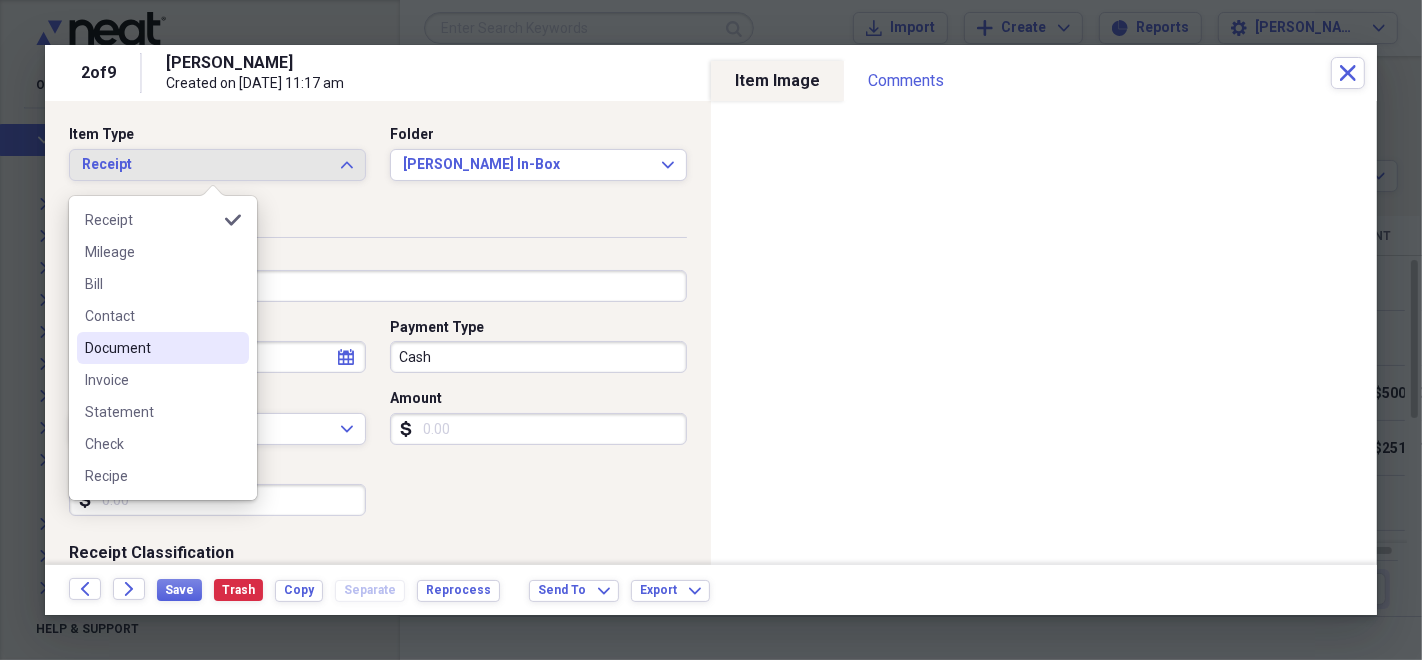 click on "Document" at bounding box center [151, 348] 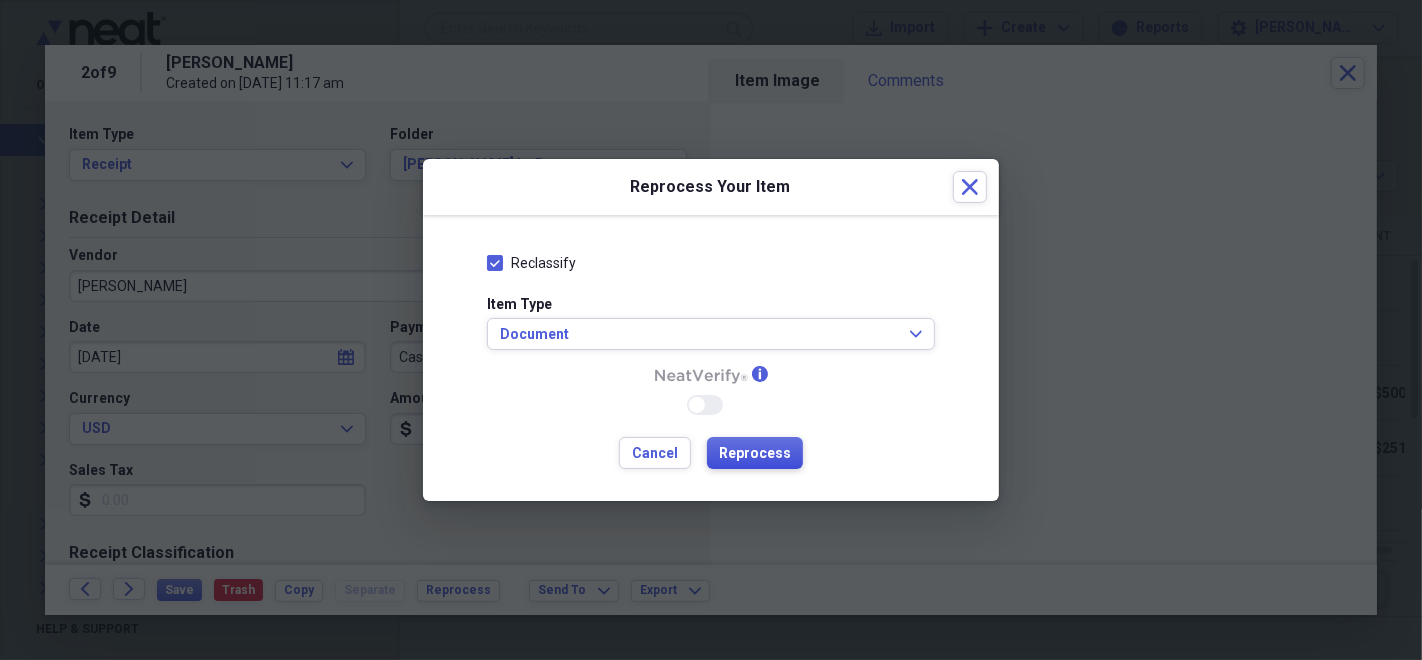 click on "Reprocess" at bounding box center (755, 454) 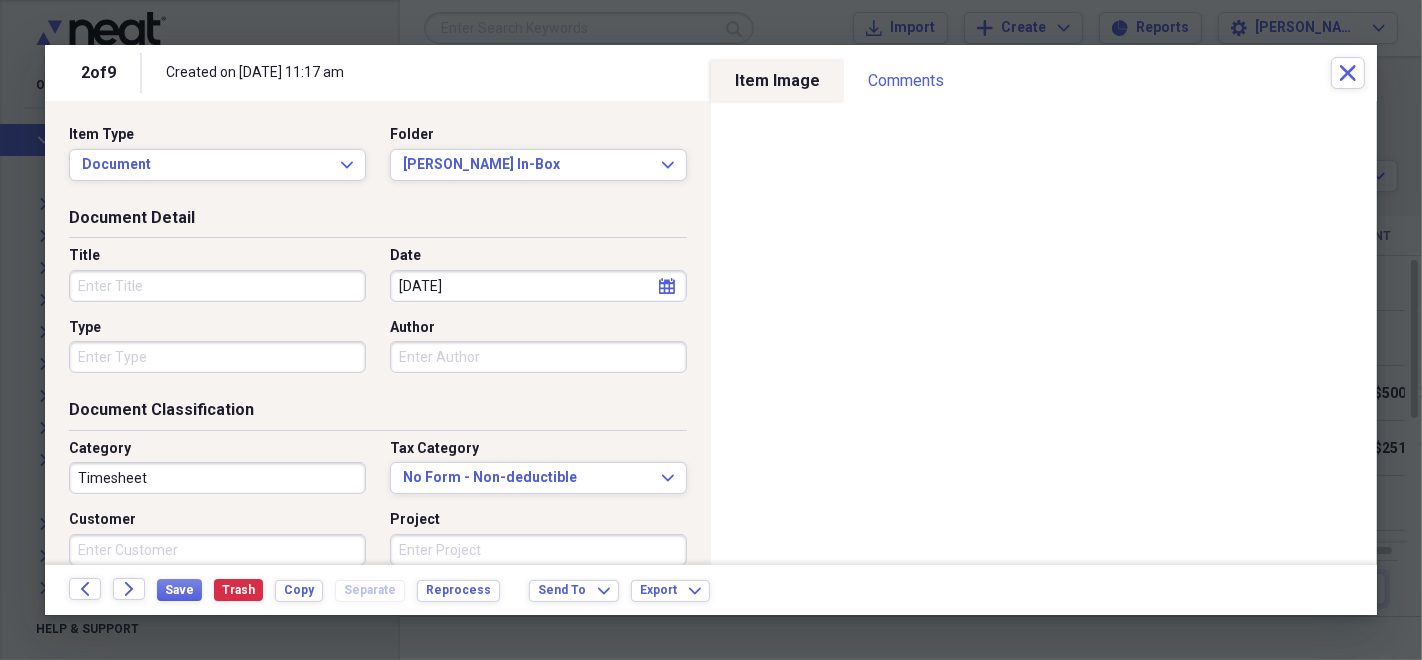 click on "Title" at bounding box center (217, 286) 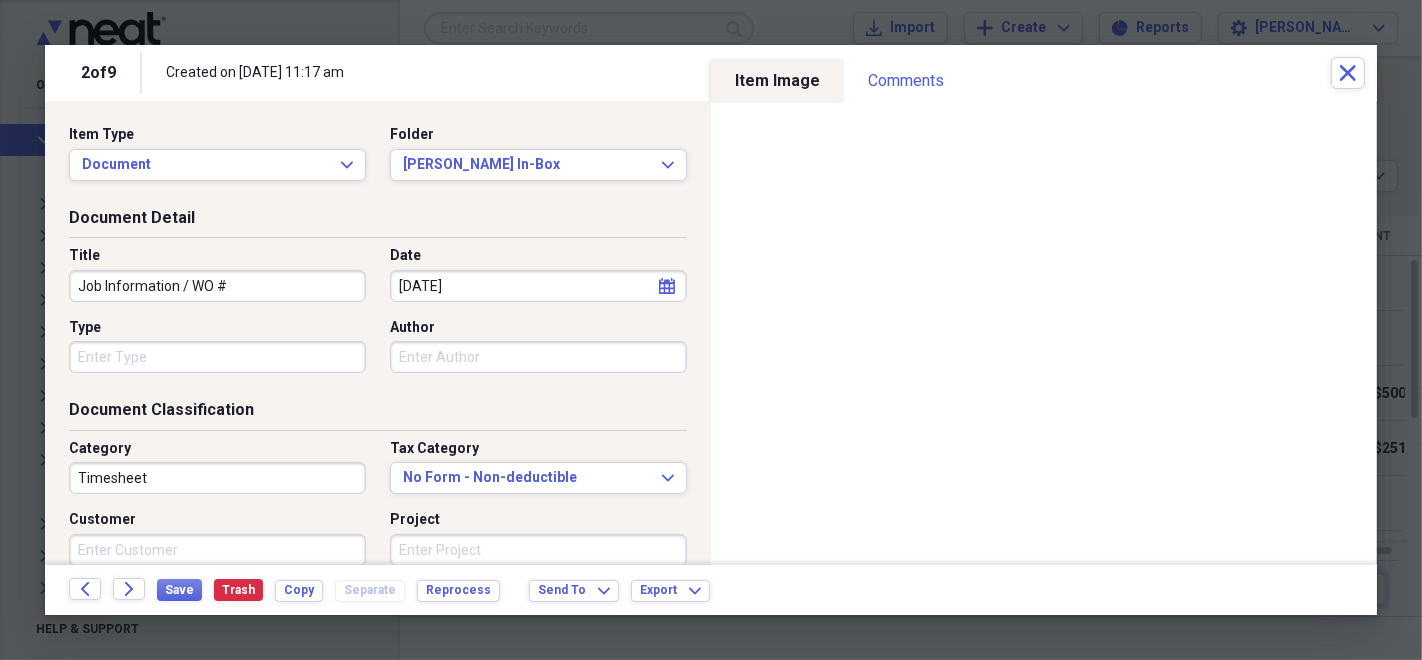type on "Job Information / WO #" 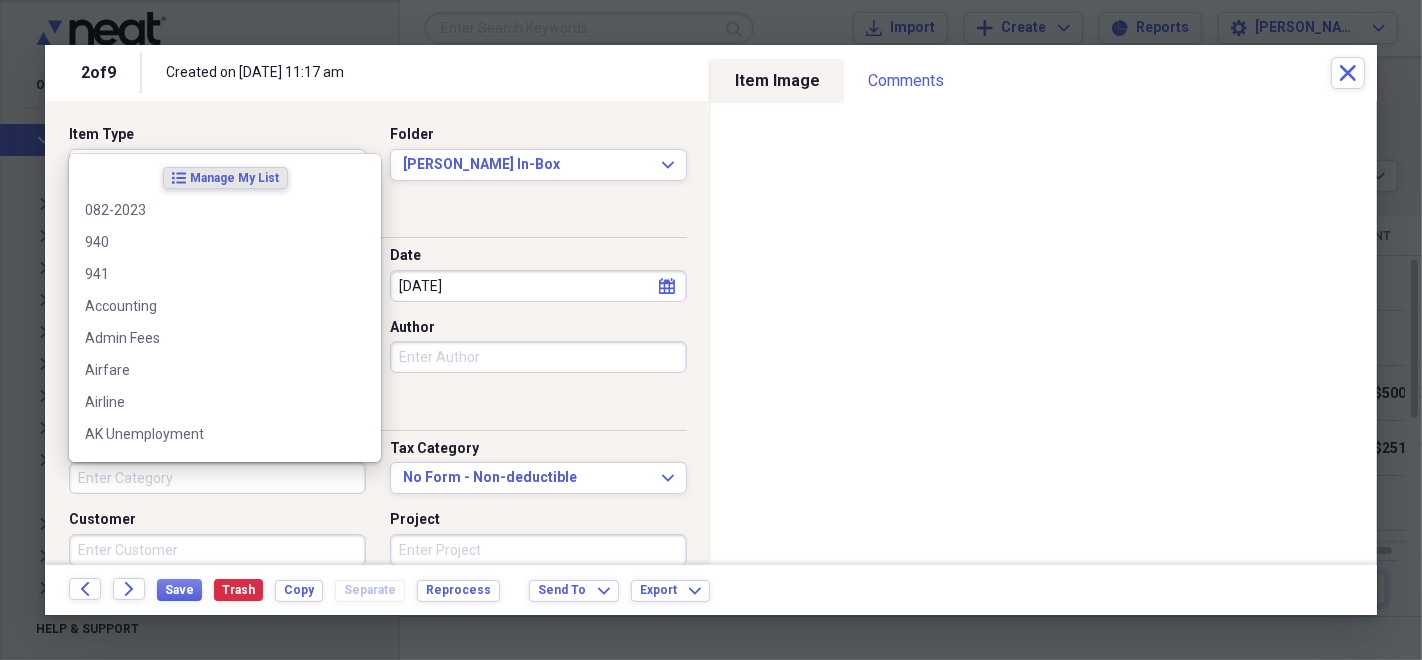 type 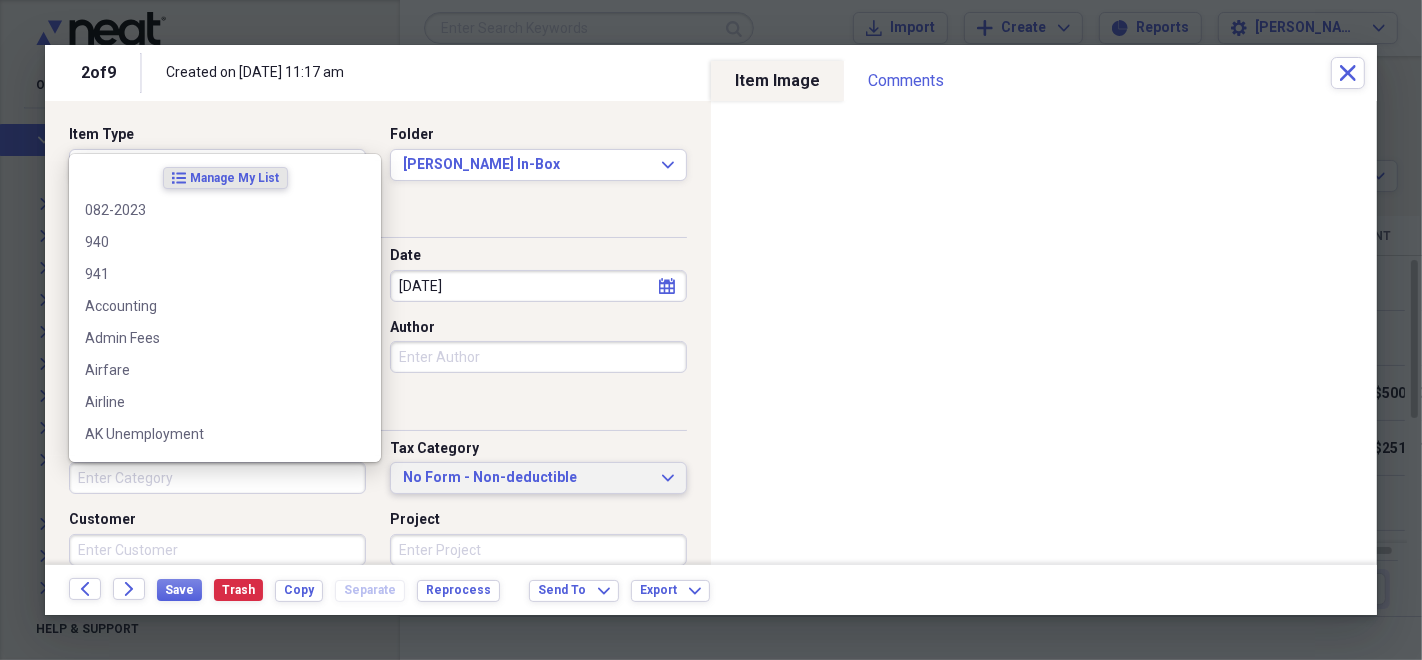 type 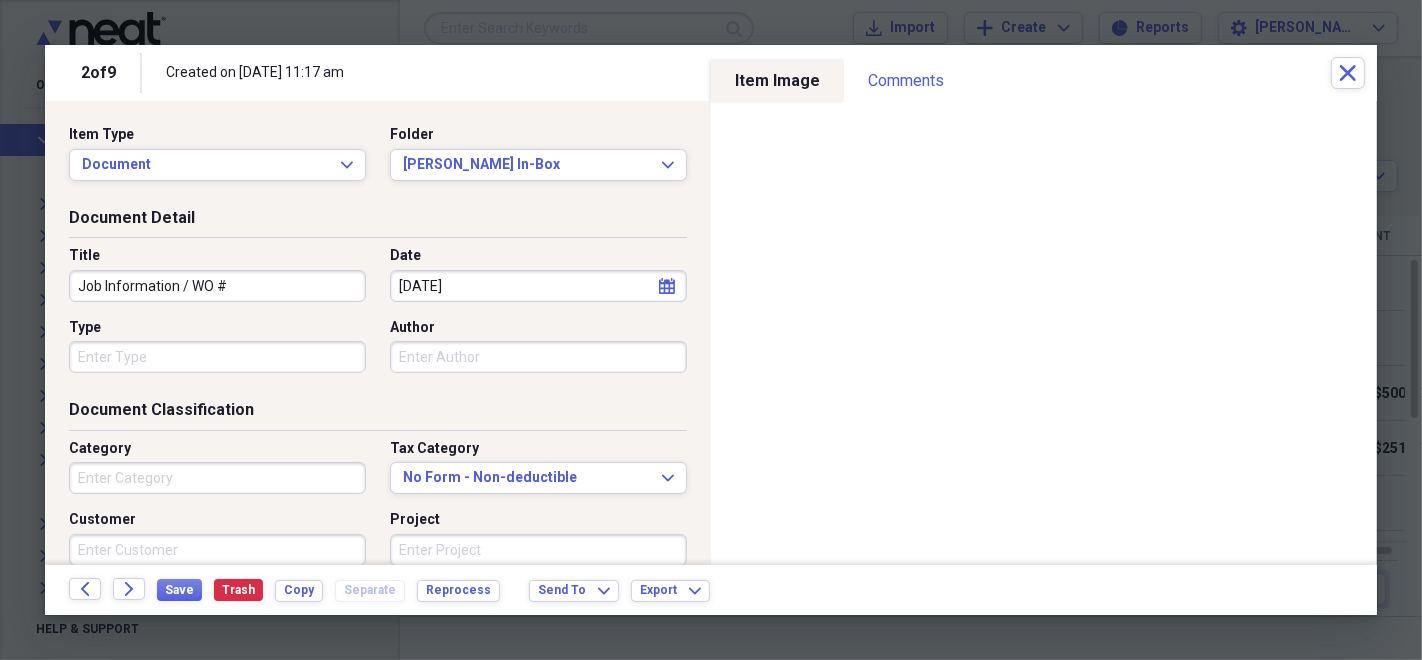 click on "Customer" at bounding box center [217, 550] 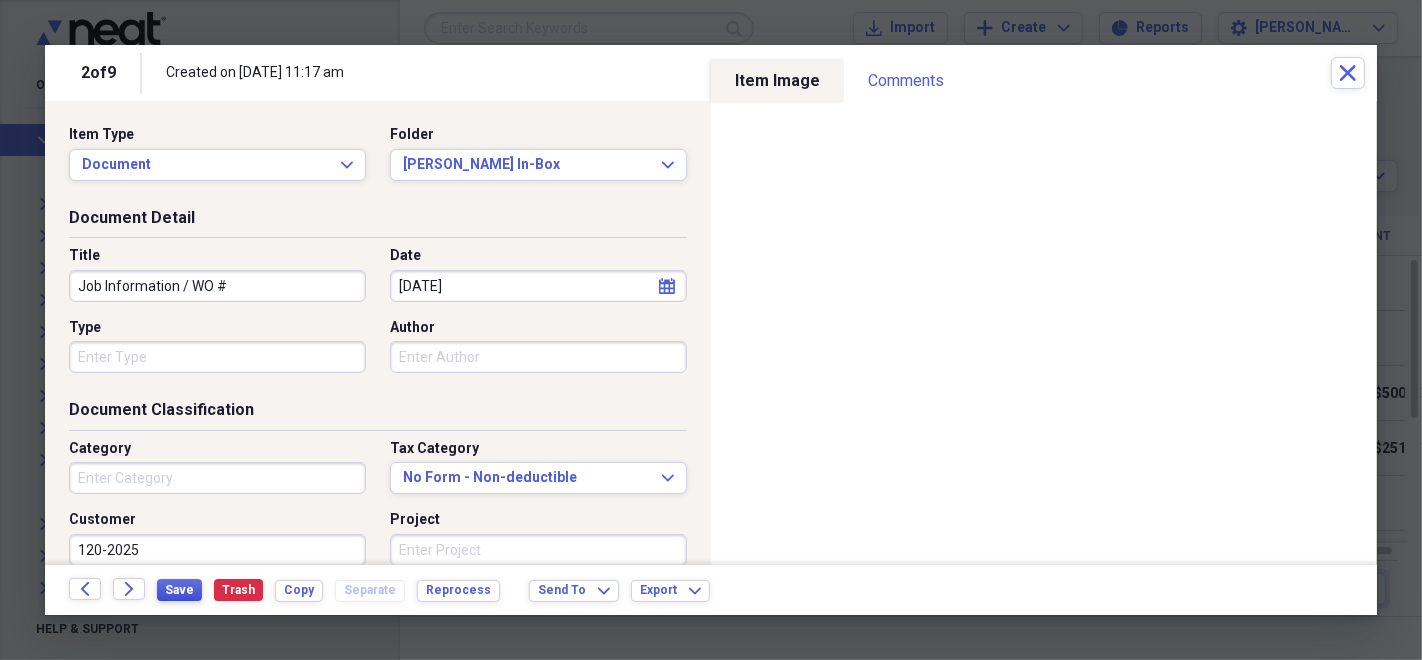 type on "120-2025" 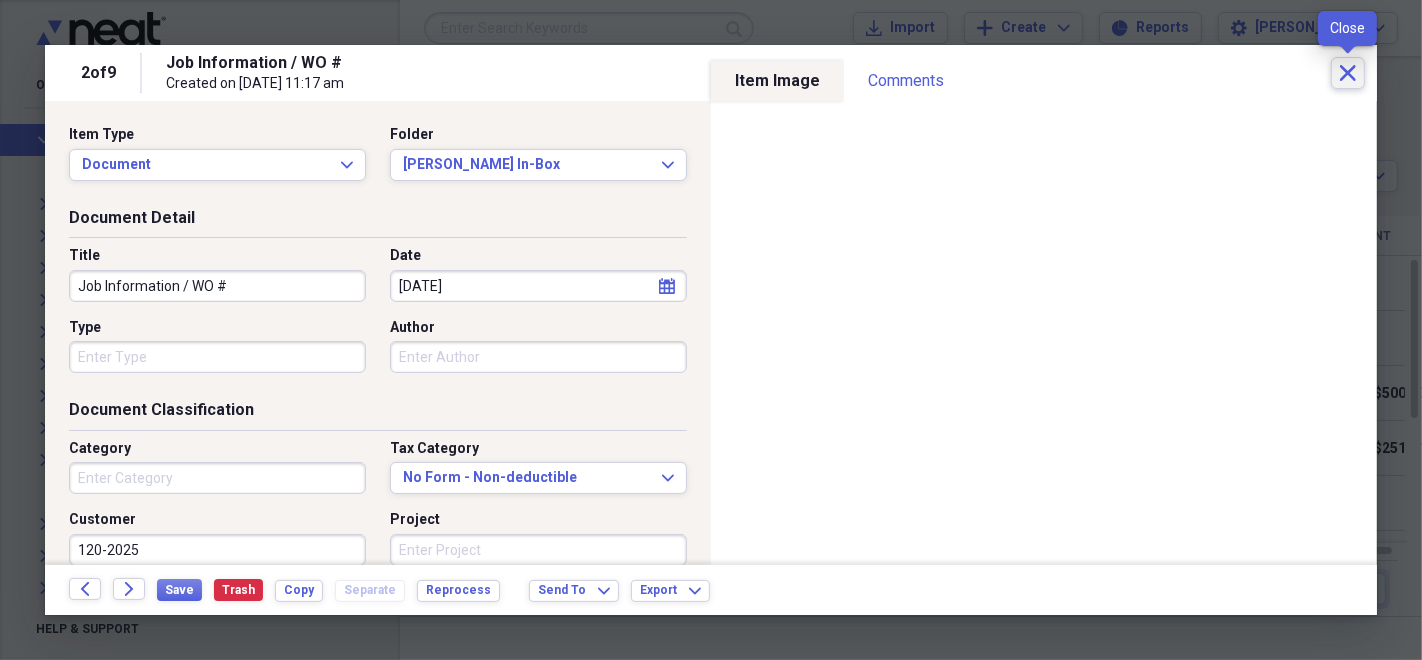 click on "Close" 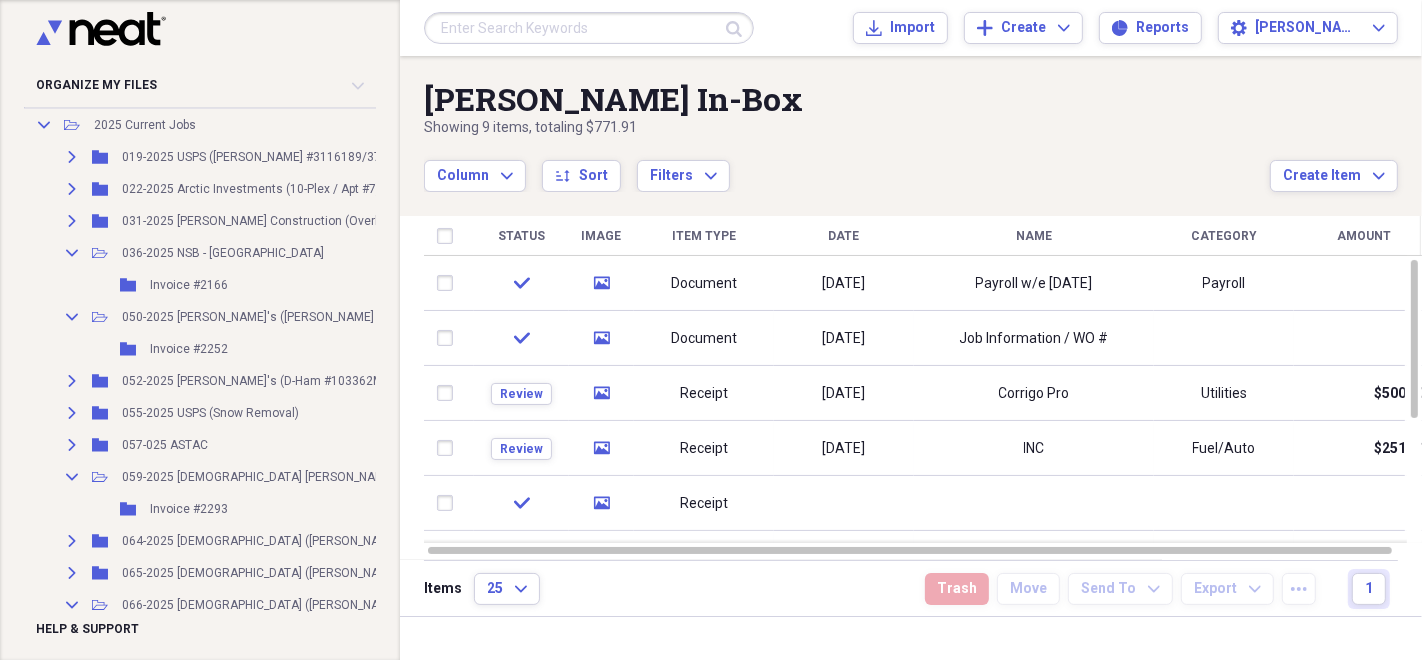 scroll, scrollTop: 1720, scrollLeft: 0, axis: vertical 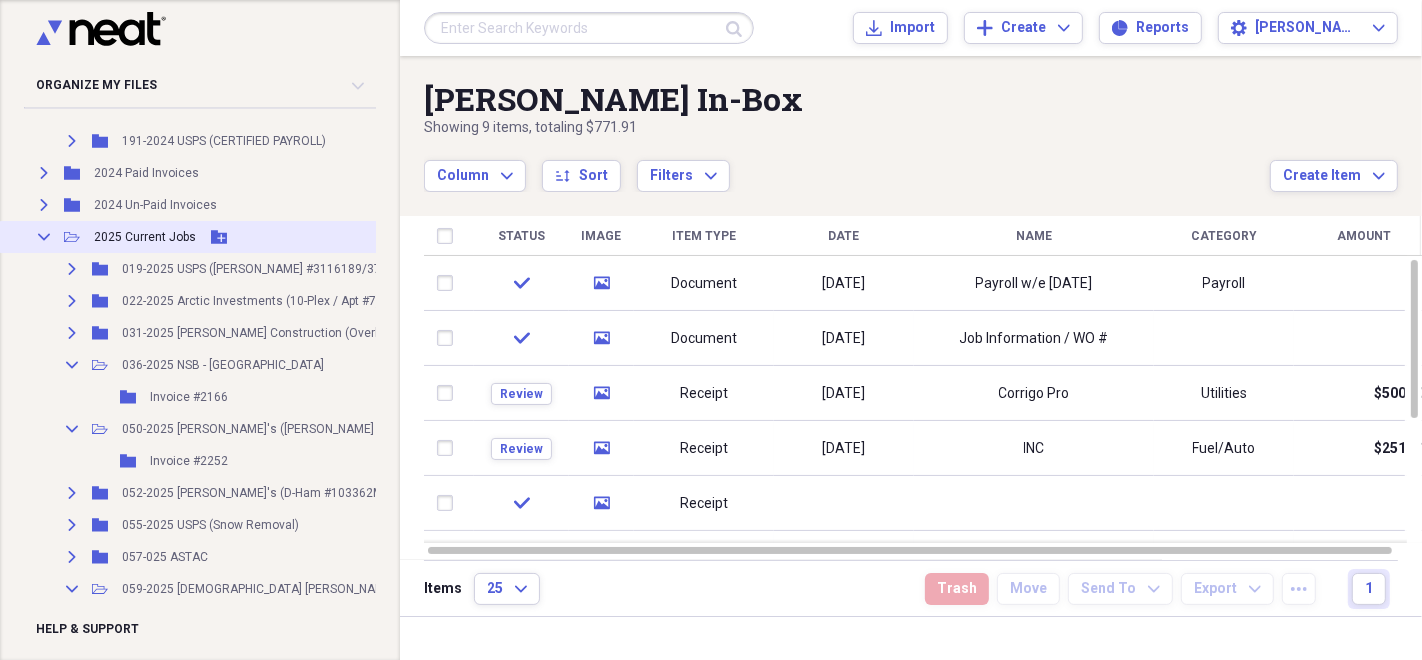click 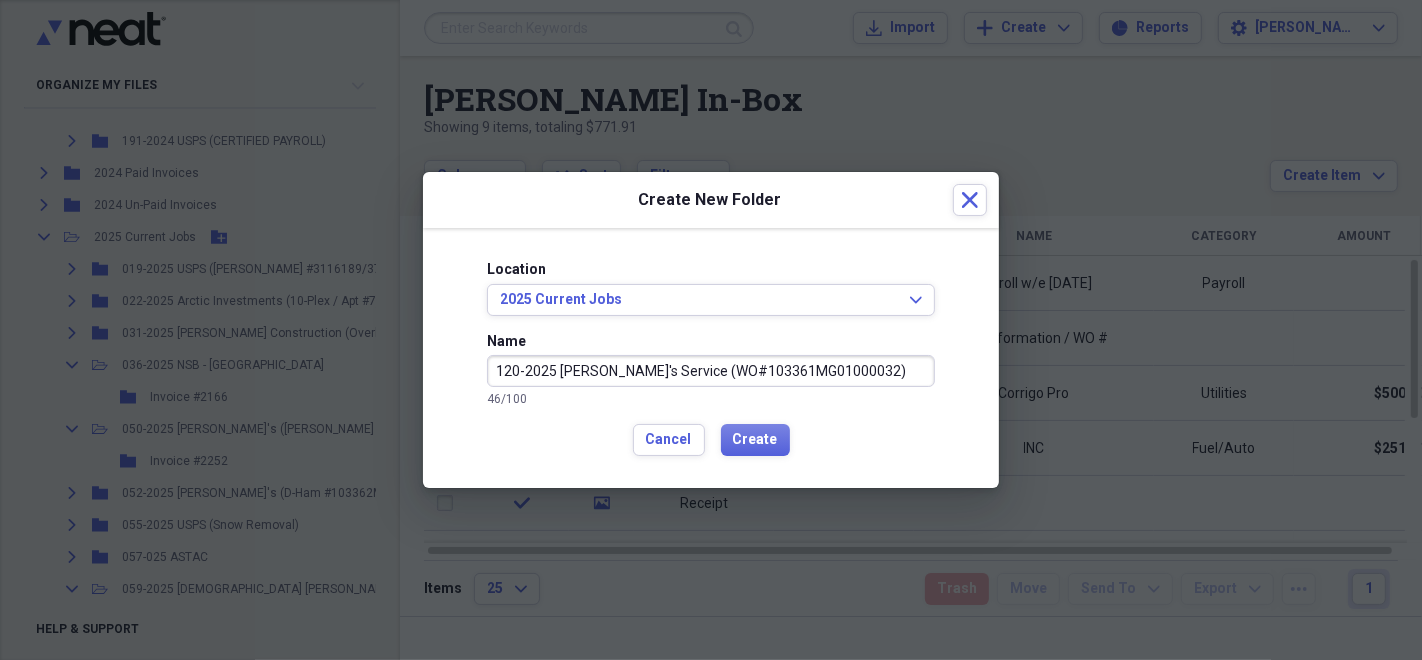 click on "120-2025 [PERSON_NAME]'s Service (WO#103361MG01000032)" at bounding box center [711, 371] 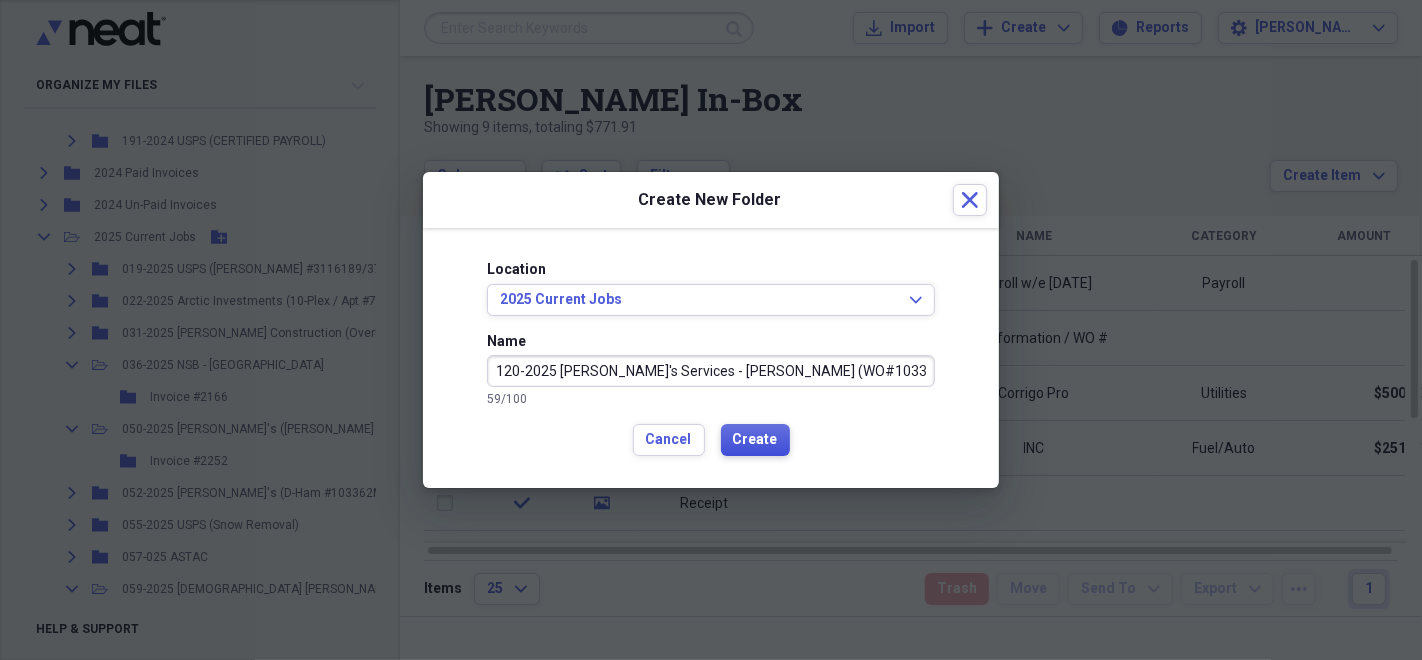type on "120-2025 [PERSON_NAME]'s Services - [PERSON_NAME] (WO#103361MG01000032)" 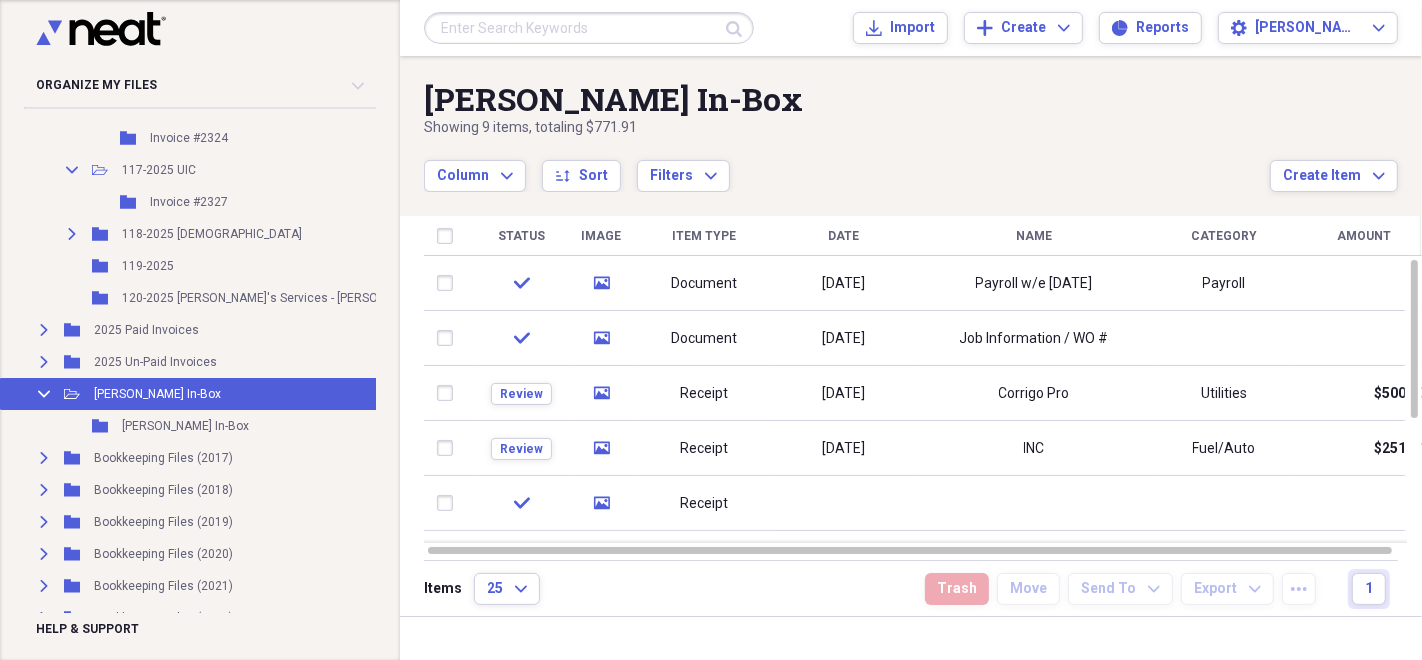 scroll, scrollTop: 3276, scrollLeft: 0, axis: vertical 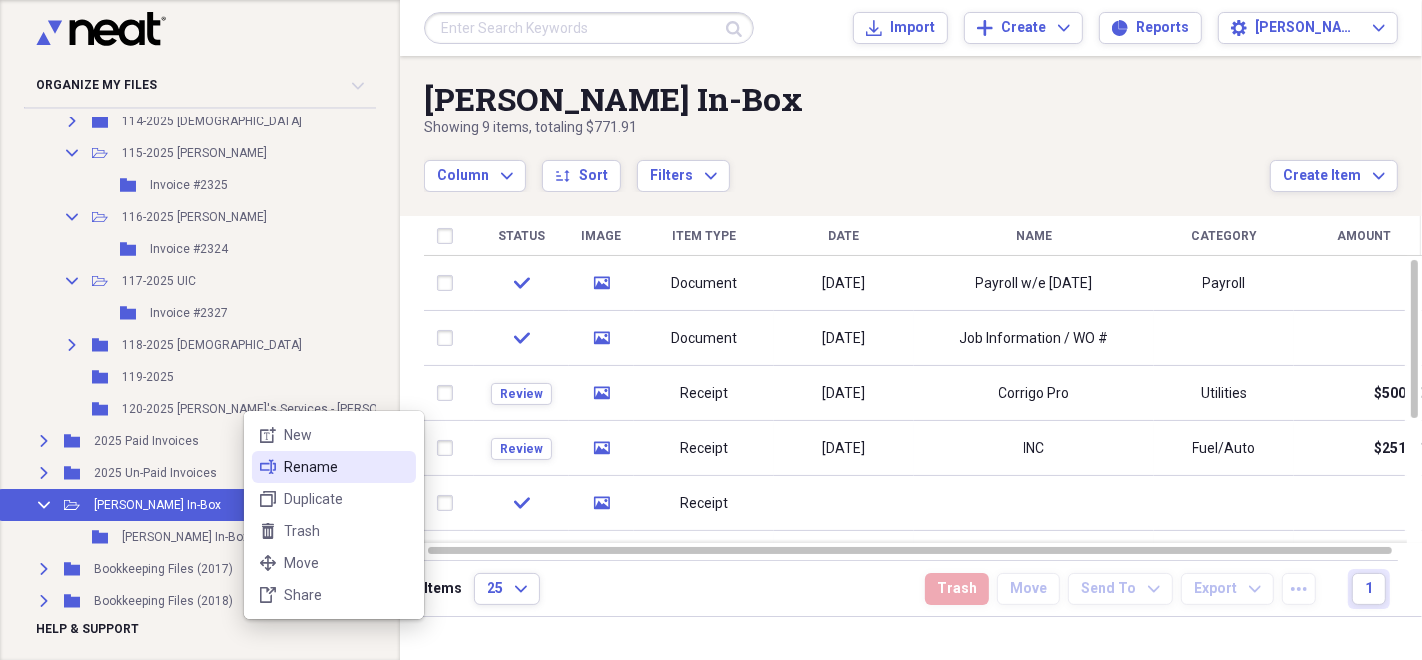 click on "[PERSON_NAME]" at bounding box center (334, 467) 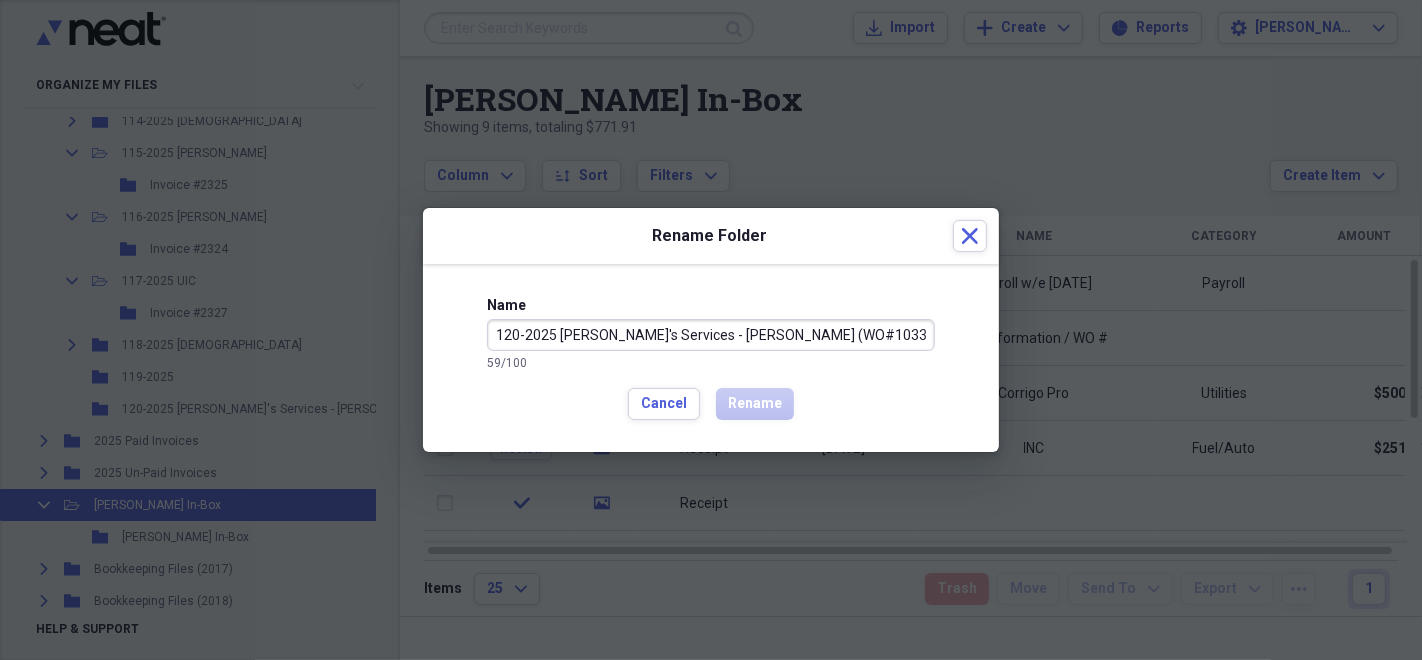 click on "120-2025 [PERSON_NAME]'s Services - [PERSON_NAME] (WO#103361MG01000032)" at bounding box center [711, 335] 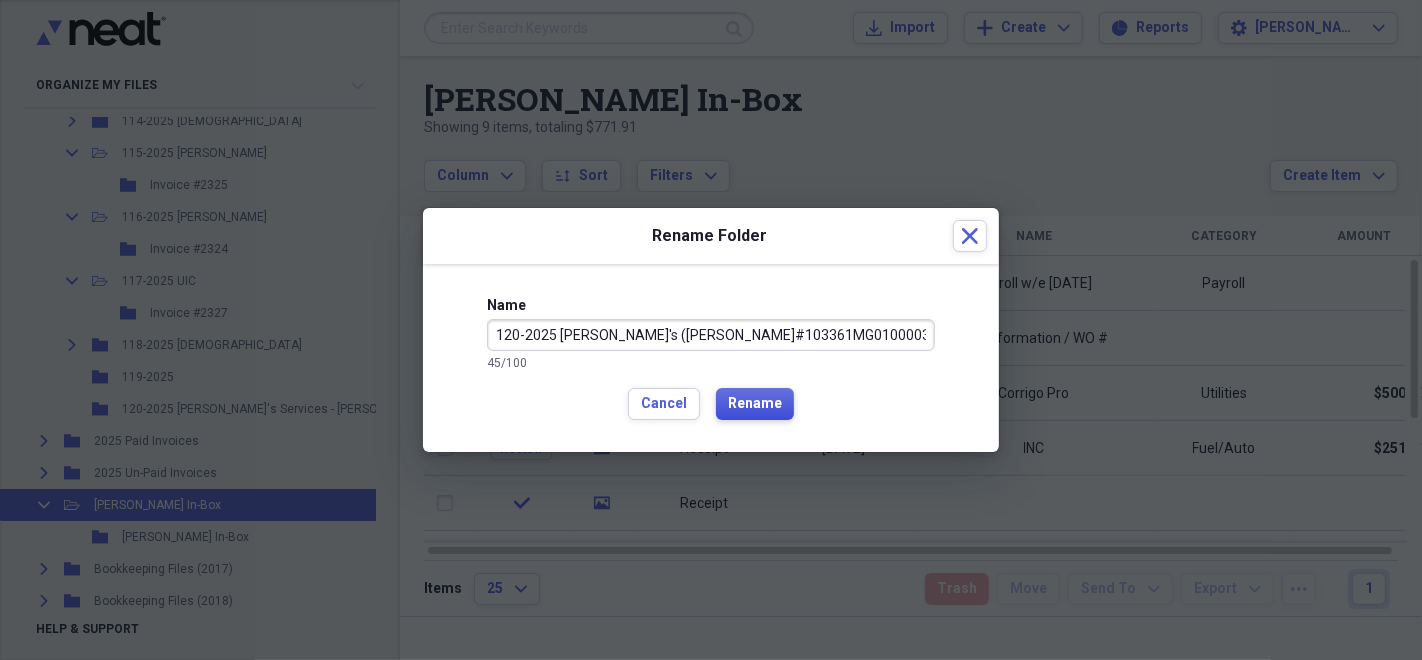 type on "120-2025 [PERSON_NAME]'s ([PERSON_NAME]#103361MG01000032)" 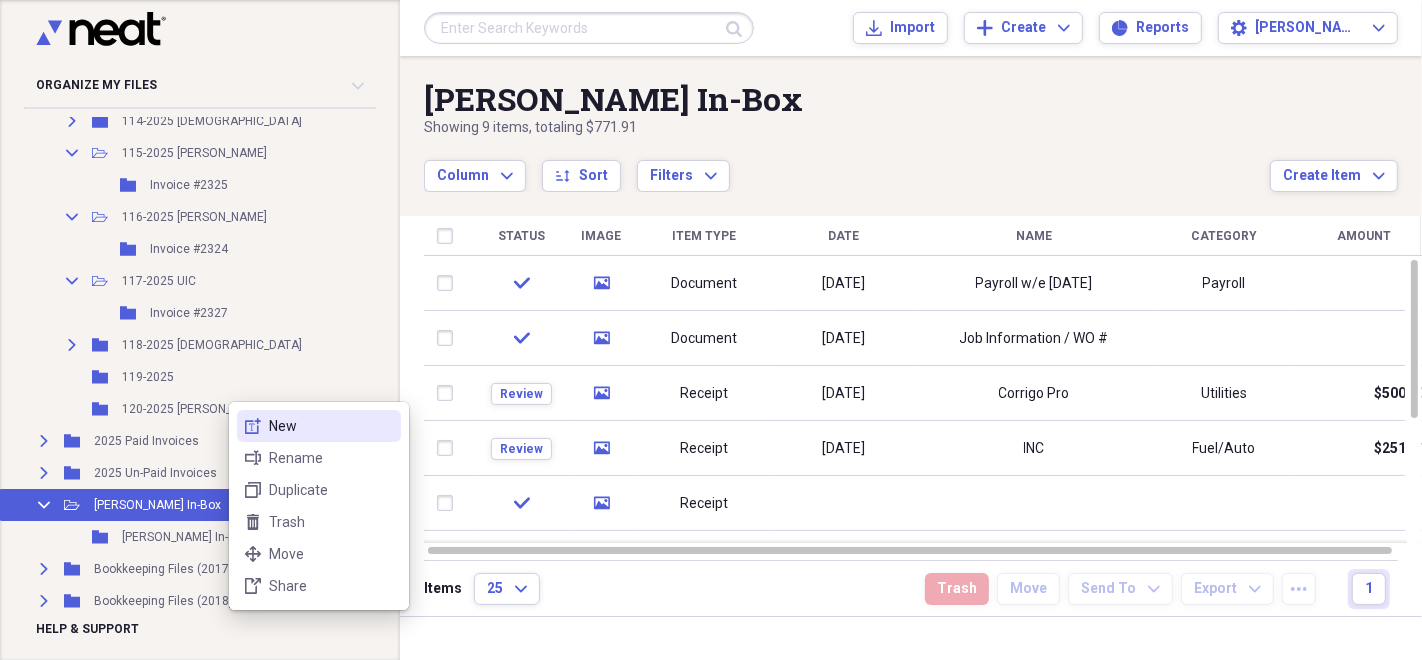 click 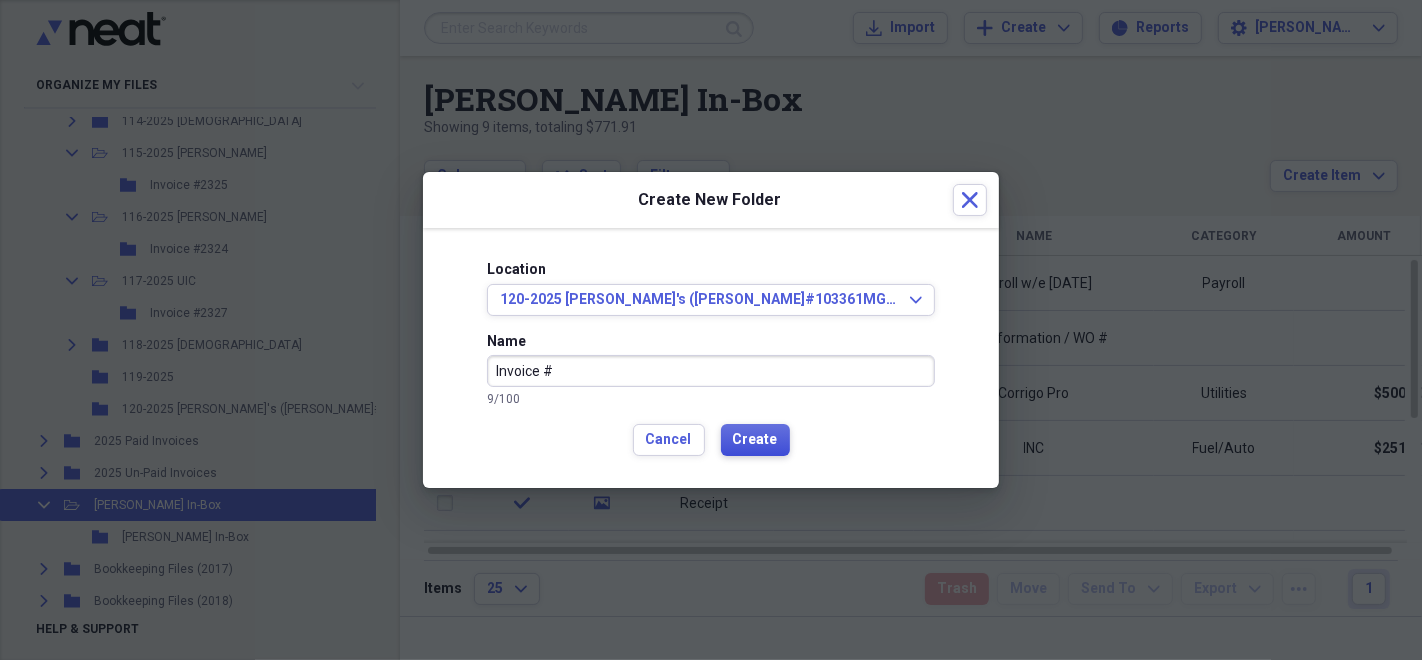 type on "Invoice #" 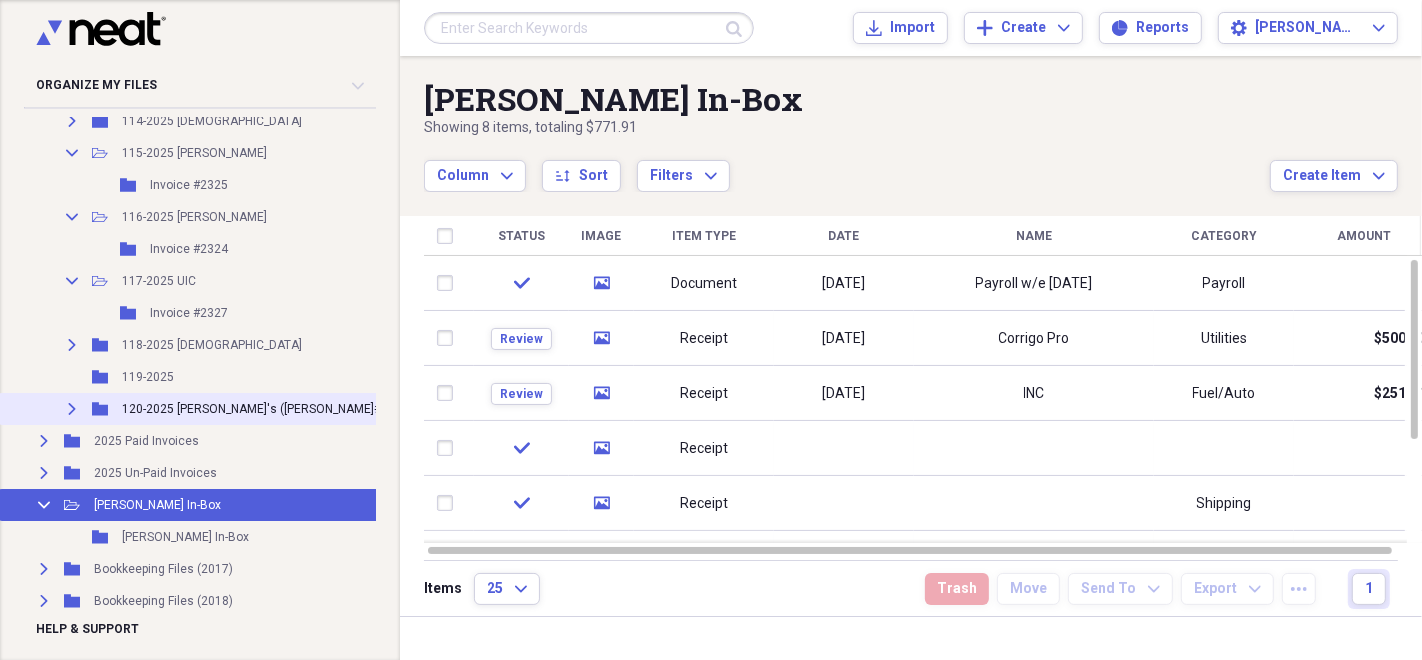 click on "Expand" 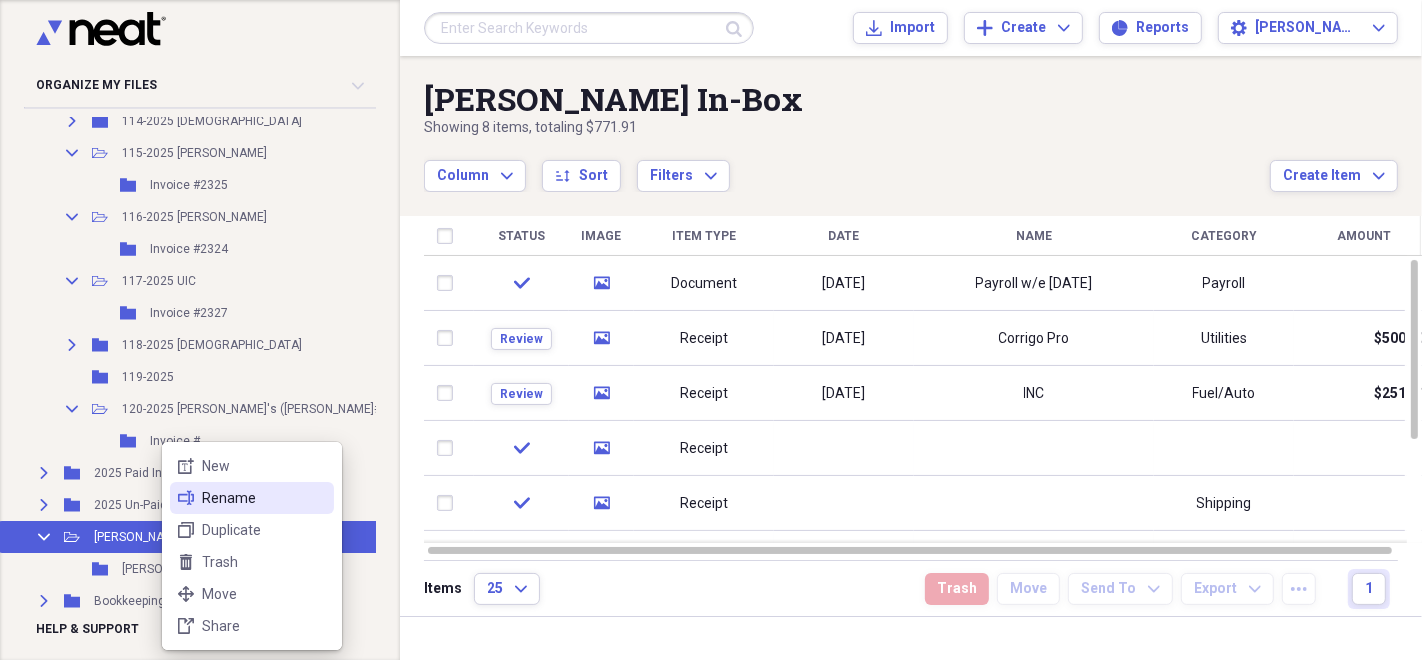 click on "Rename" at bounding box center [264, 498] 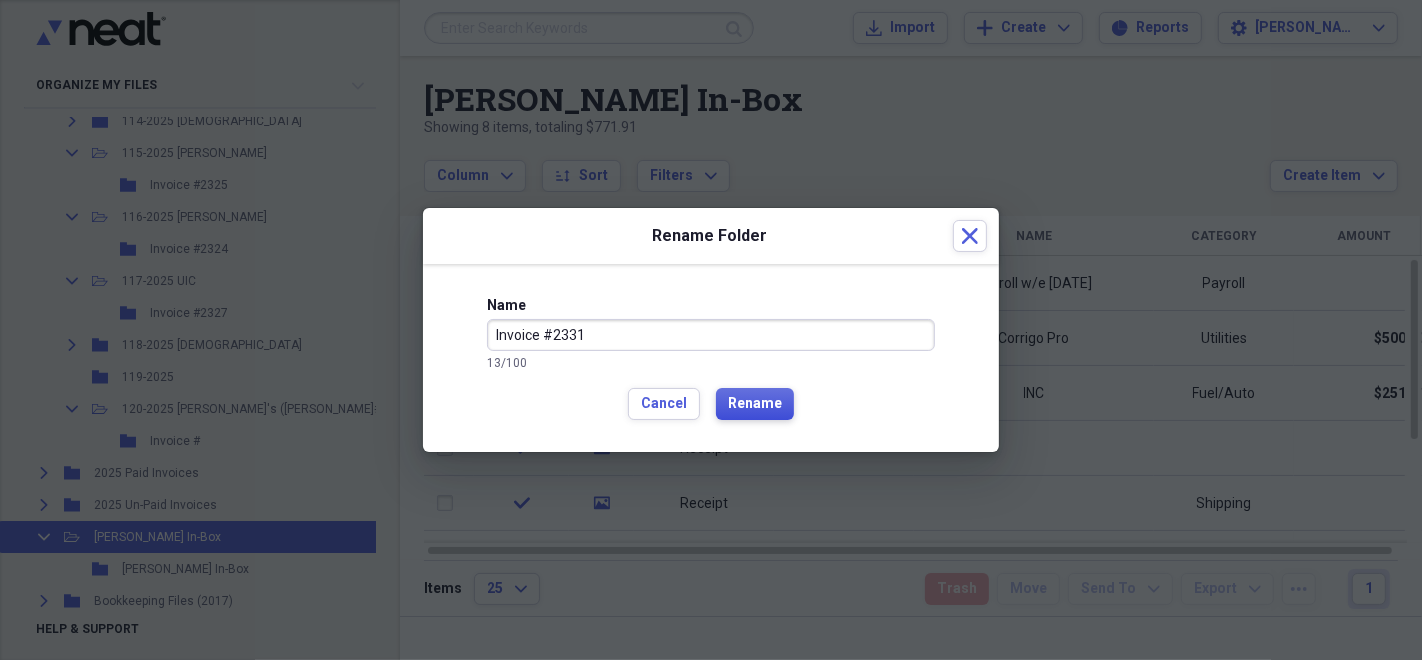 type on "Invoice #2331" 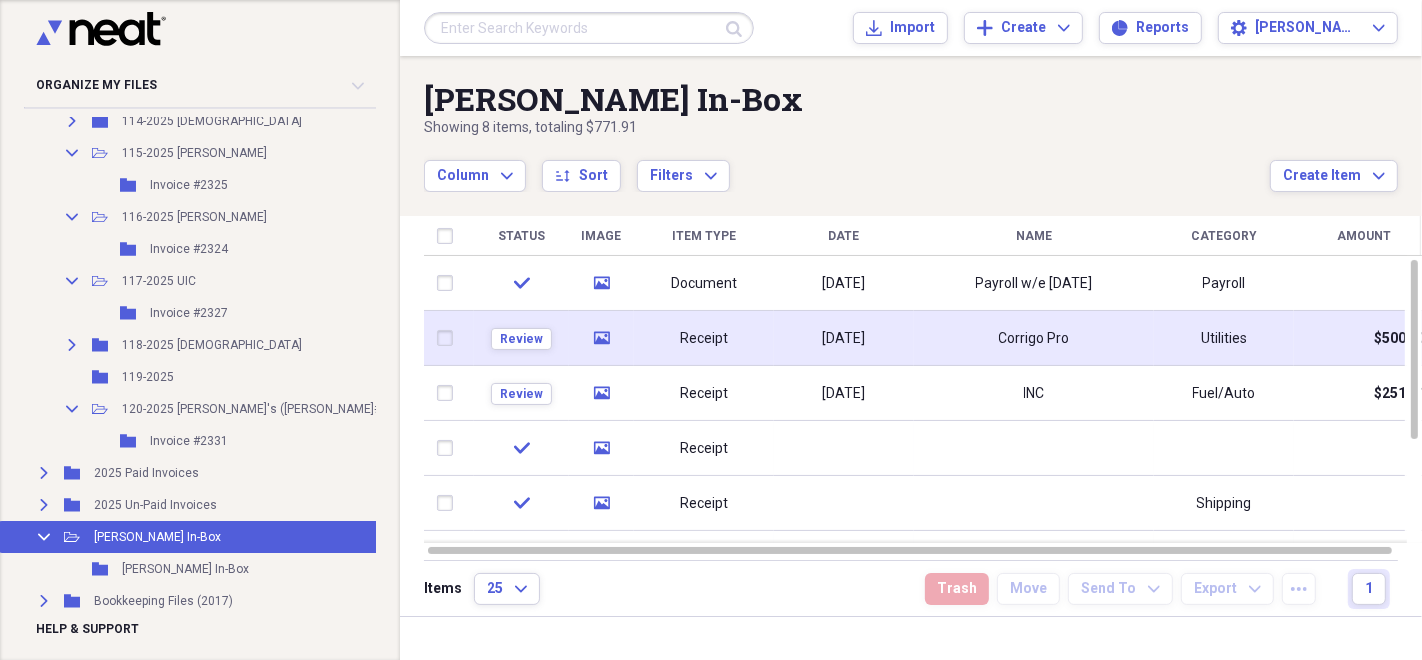 click on "[DATE]" at bounding box center [844, 339] 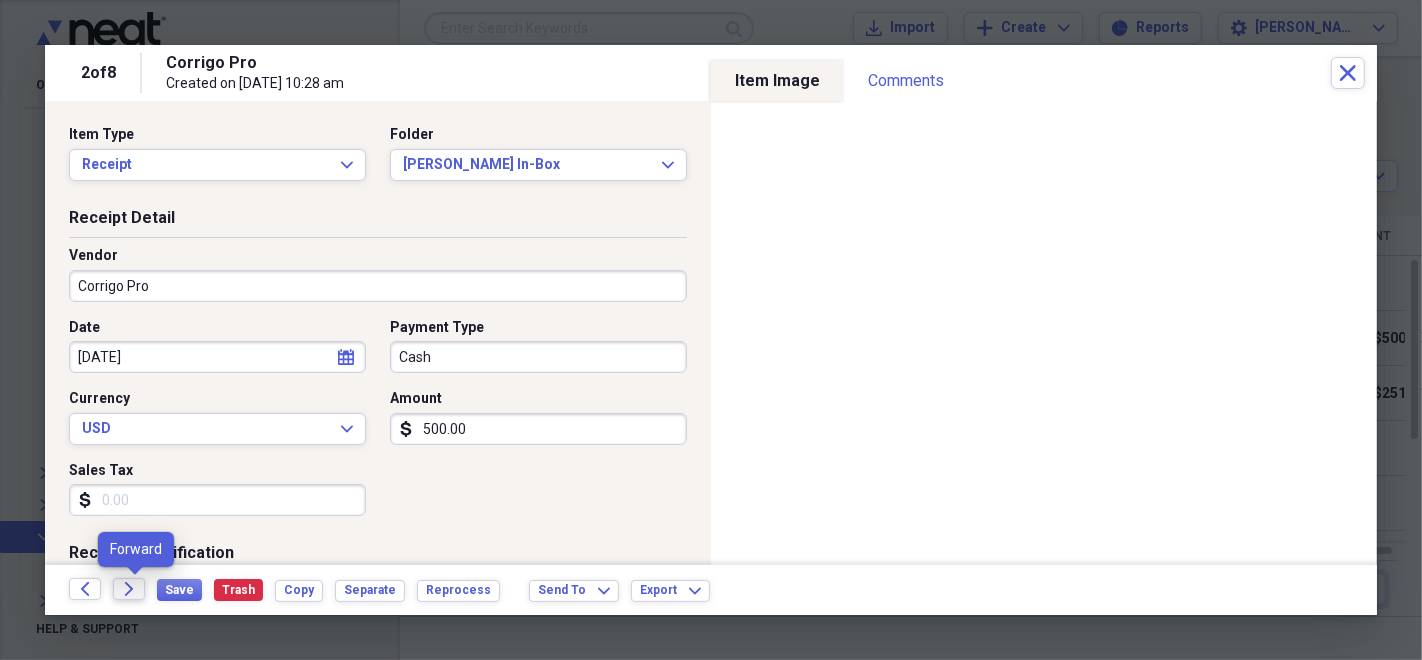 click 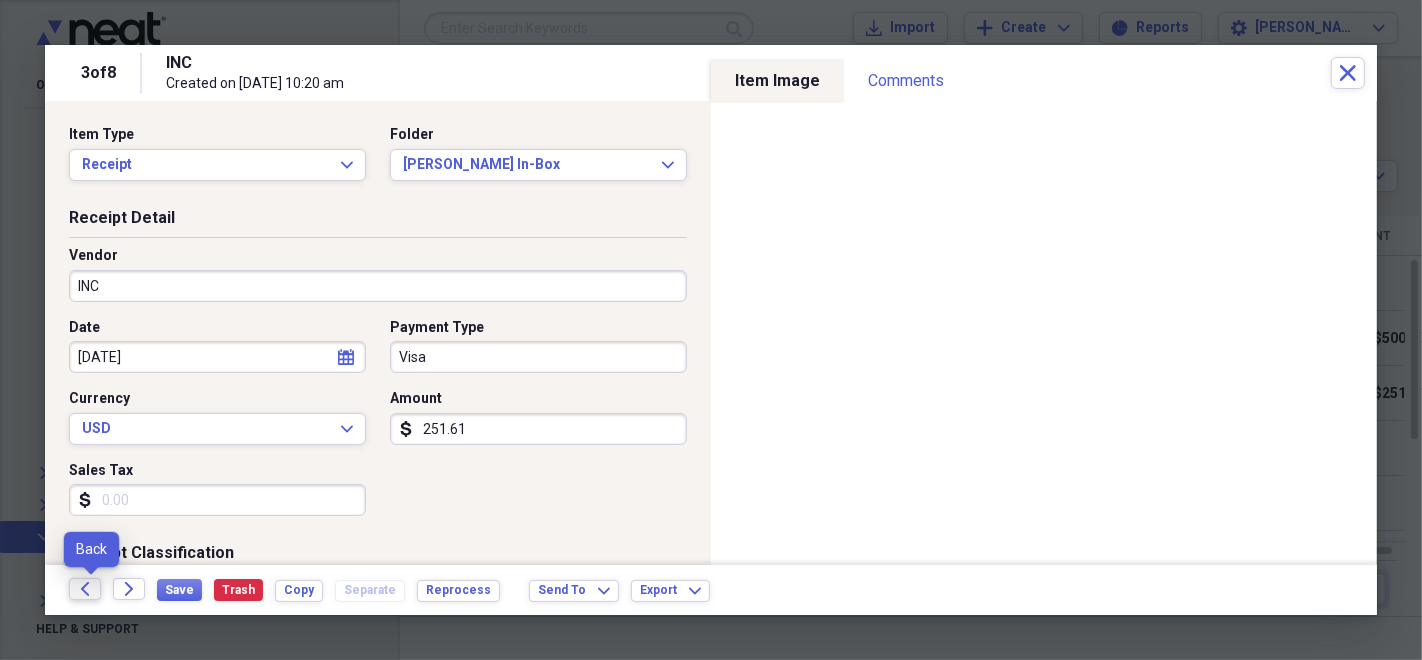 click on "Back" at bounding box center [85, 589] 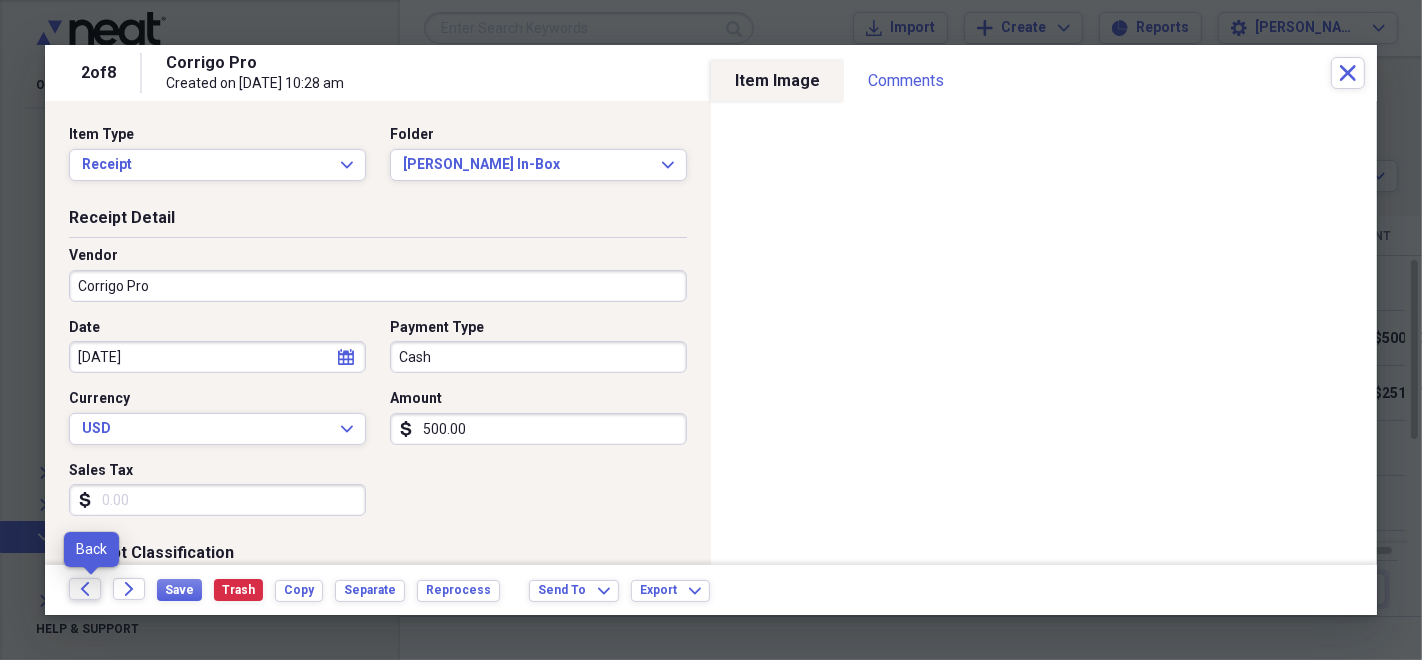 click on "Back" at bounding box center (85, 589) 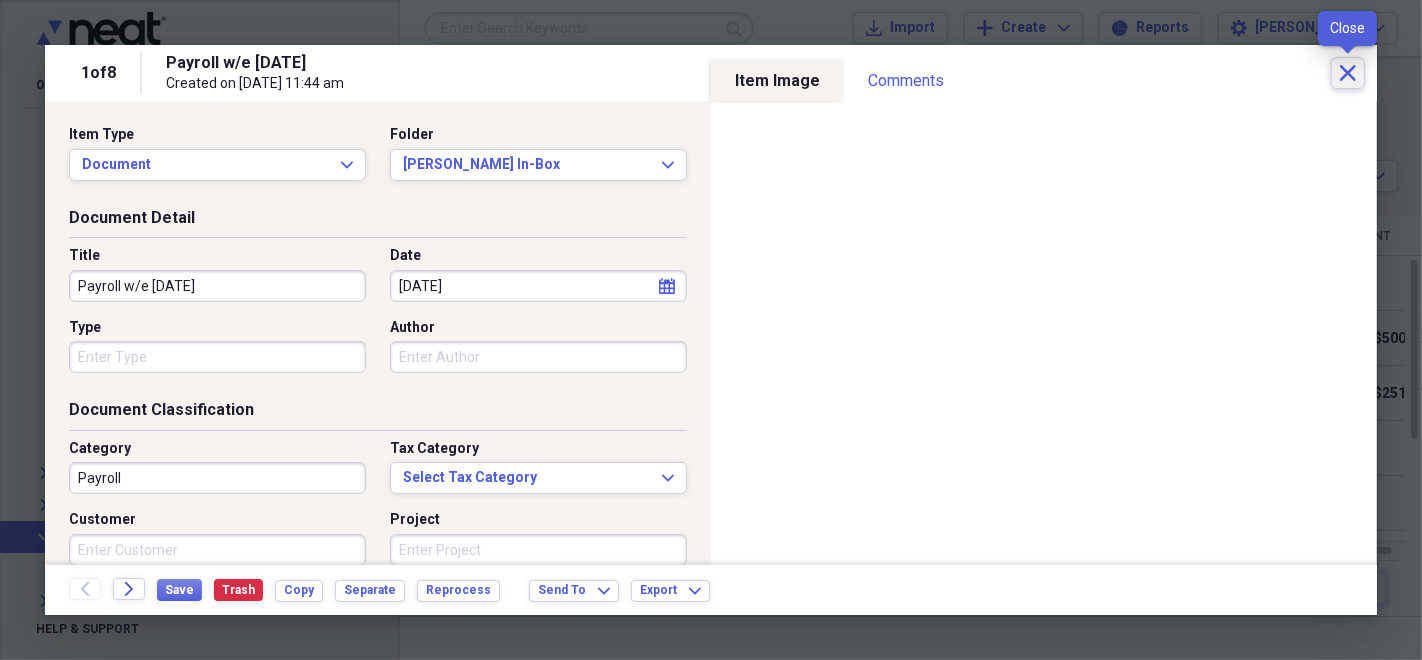 click on "Close" at bounding box center (1348, 73) 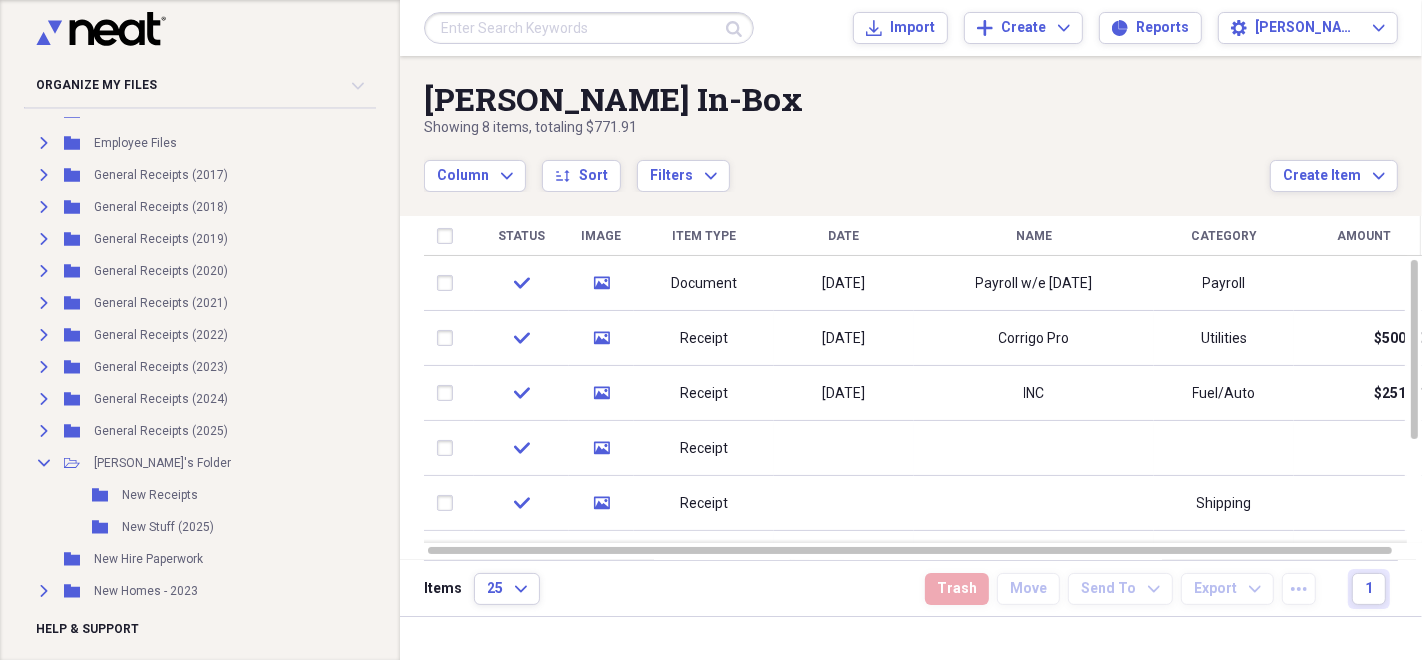 scroll, scrollTop: 4276, scrollLeft: 0, axis: vertical 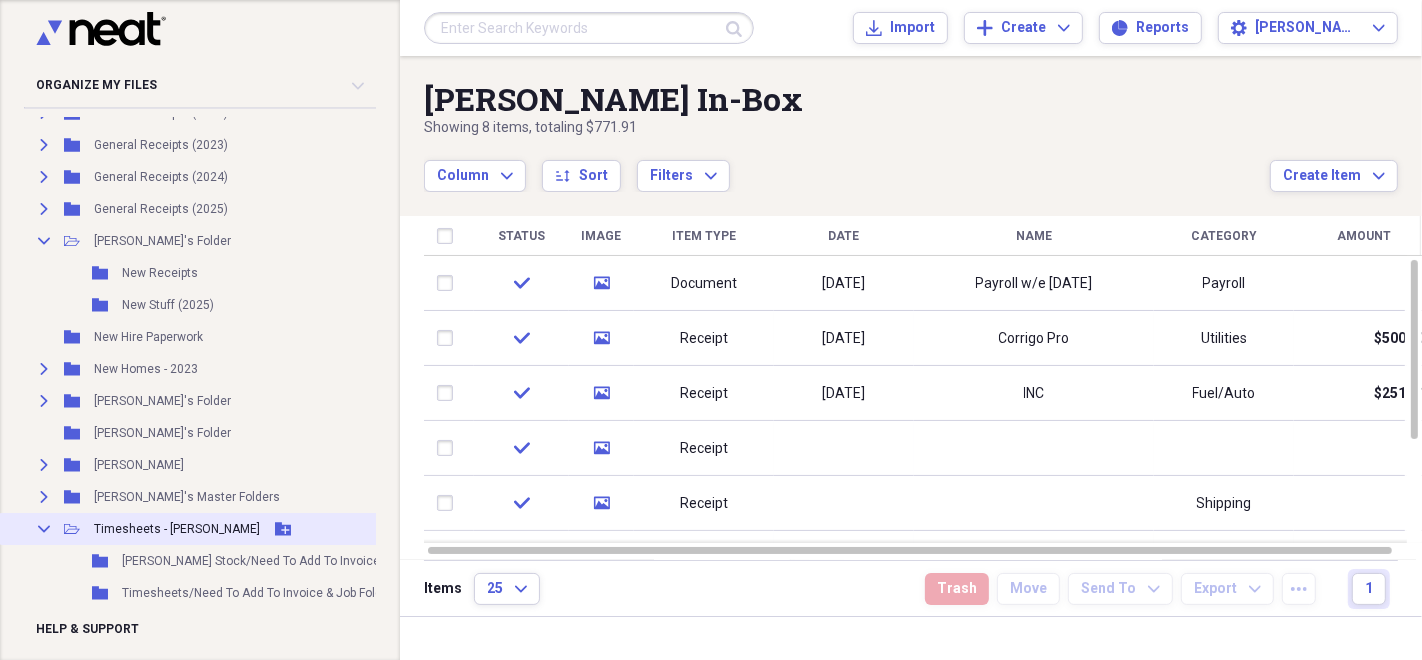 click on "Timesheets - [PERSON_NAME]" at bounding box center (177, 529) 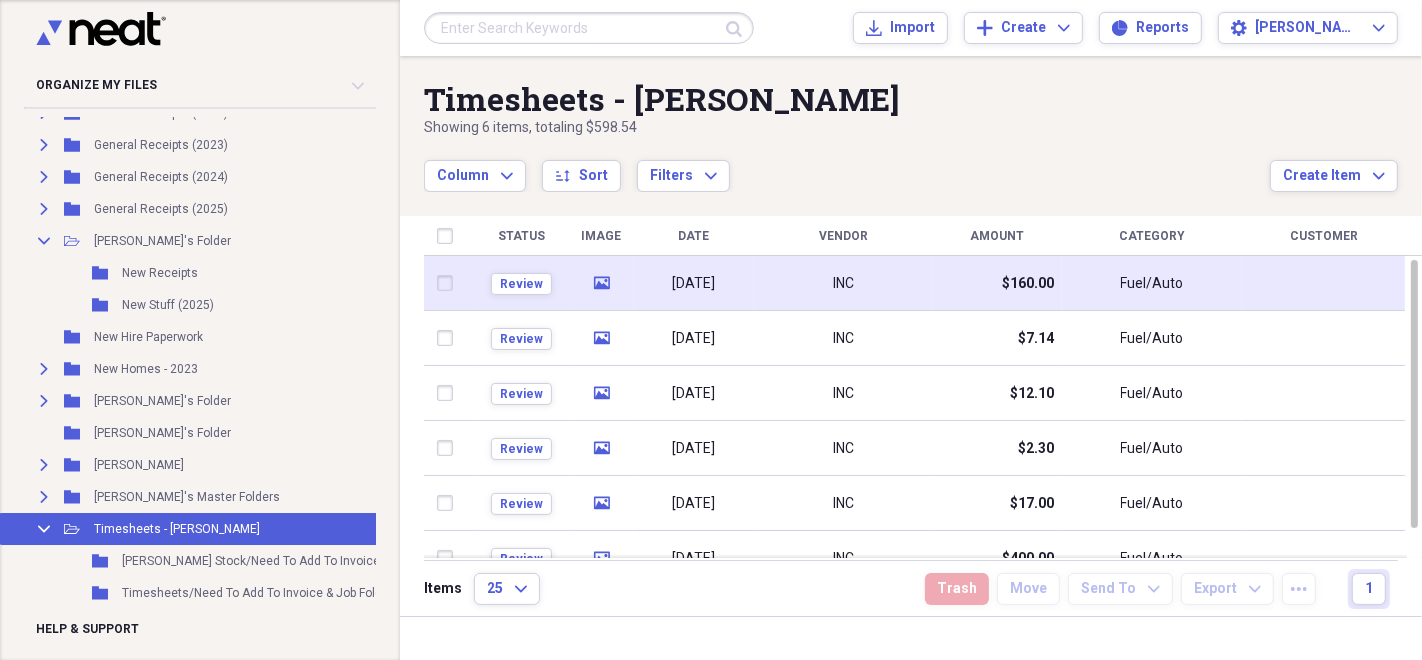 click on "INC" at bounding box center [843, 283] 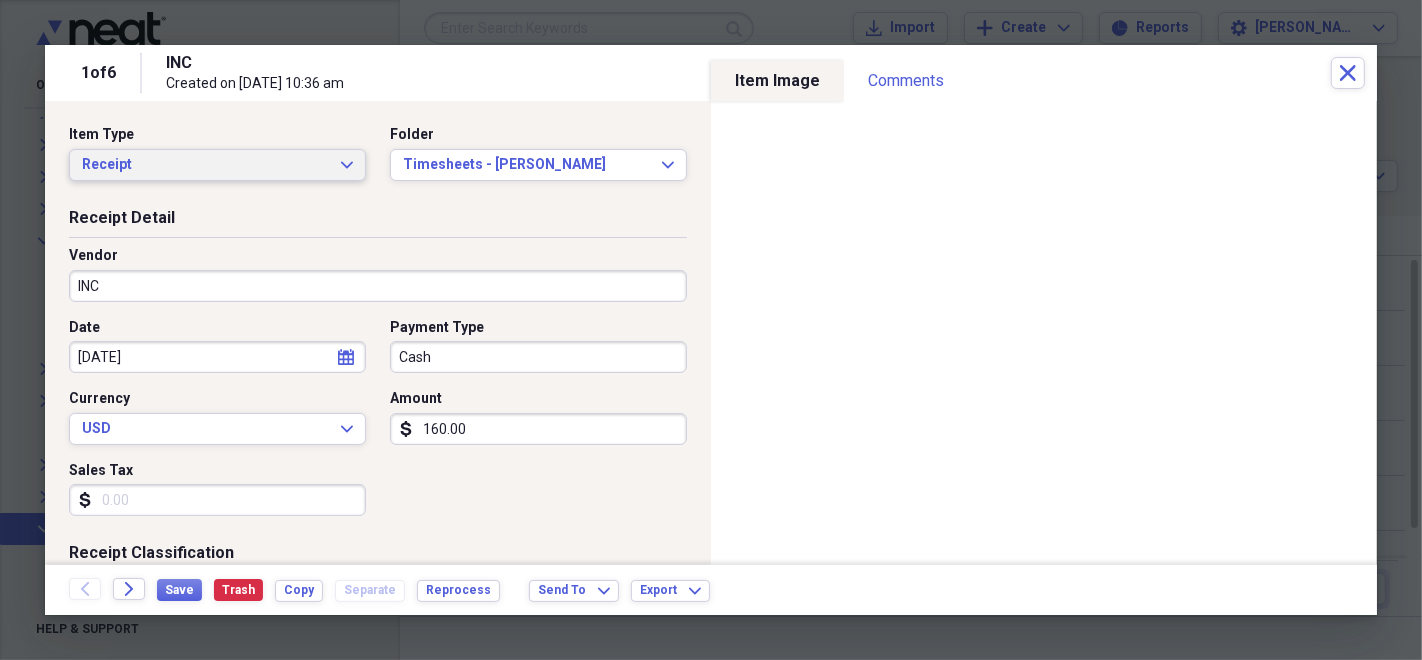 click on "Receipt" at bounding box center [205, 165] 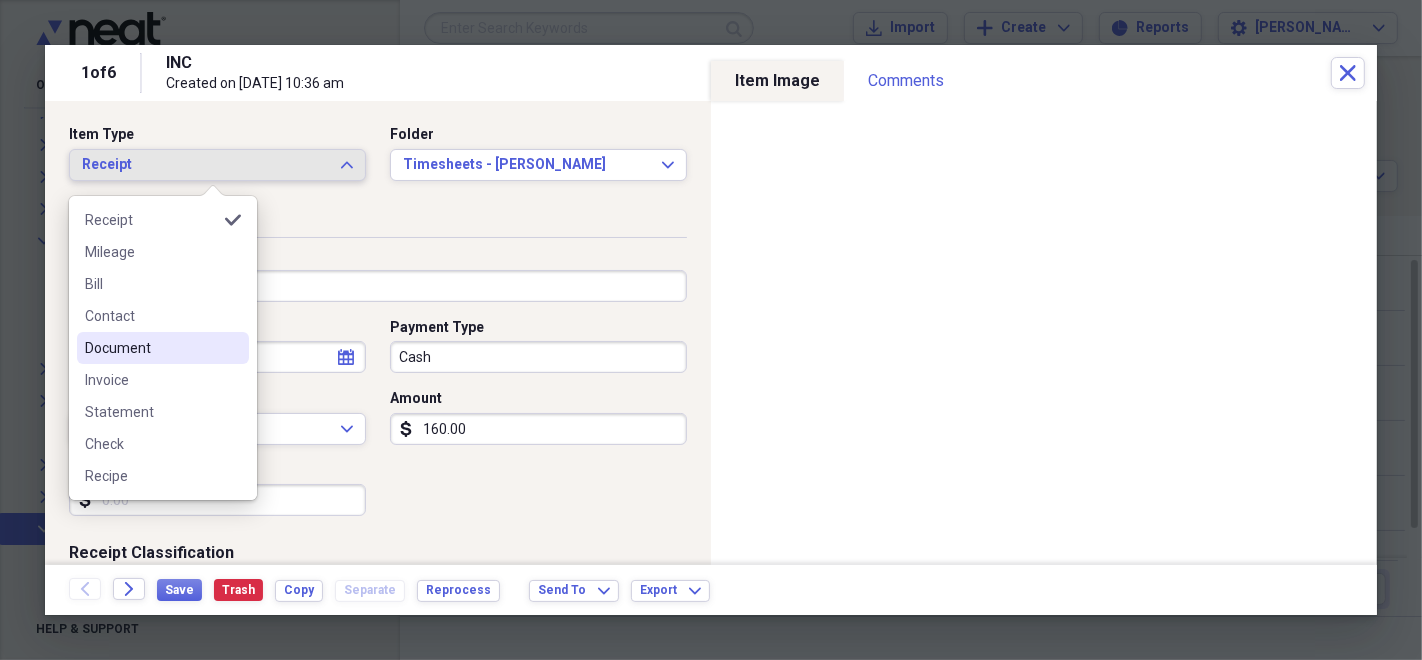 click on "Document" at bounding box center (151, 348) 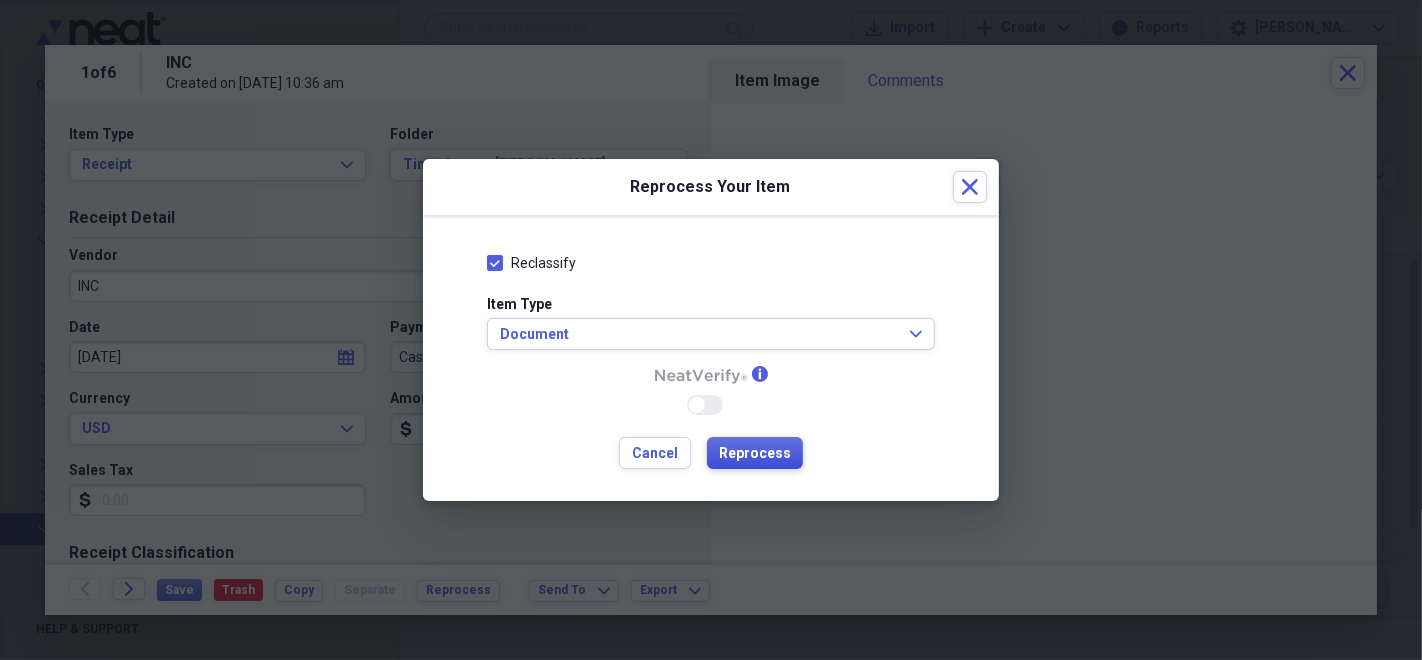 click on "Reprocess" at bounding box center [755, 454] 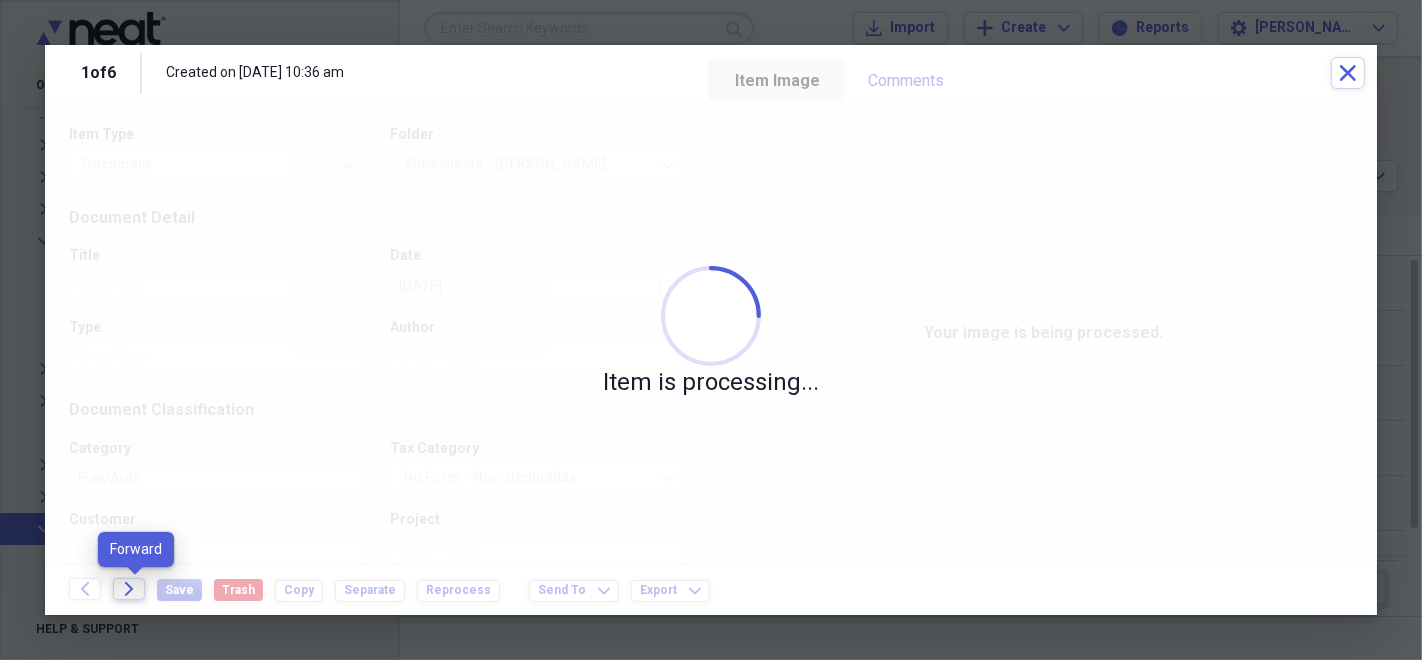 click on "Forward" 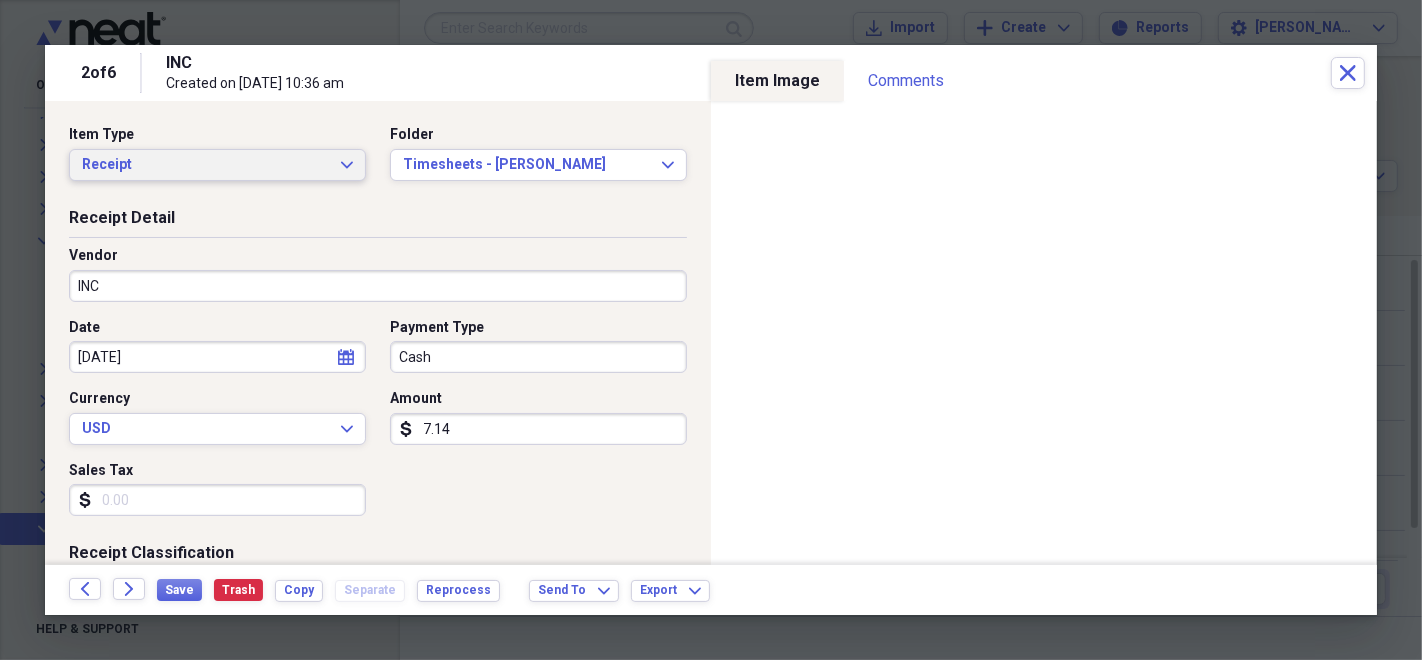 click on "Receipt" at bounding box center [205, 165] 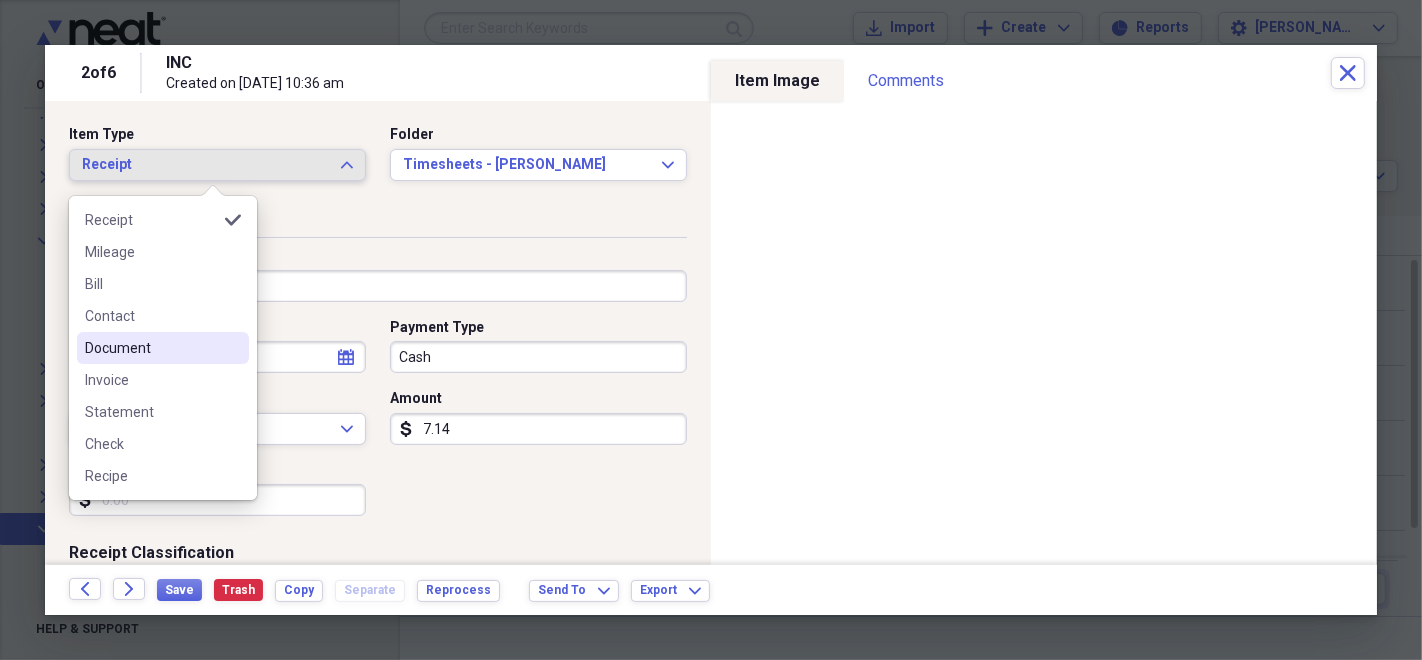 click on "Document" at bounding box center (151, 348) 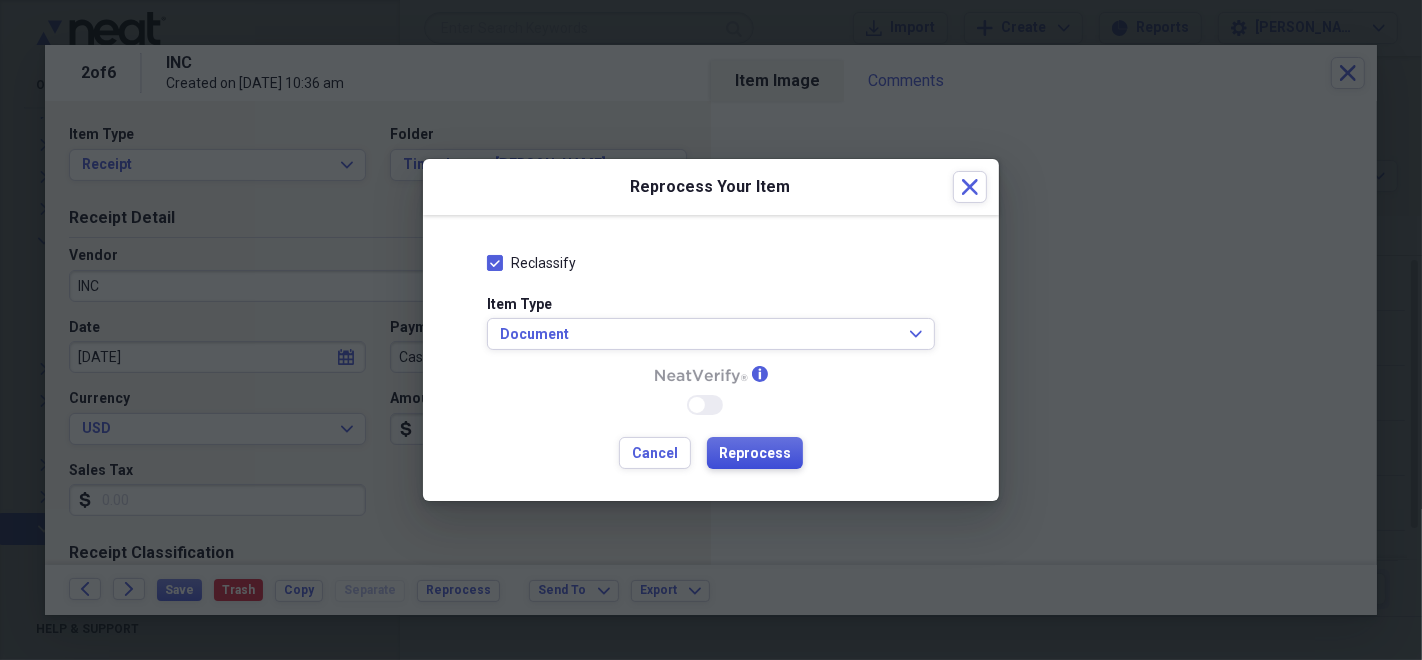 click on "Reprocess" at bounding box center [755, 454] 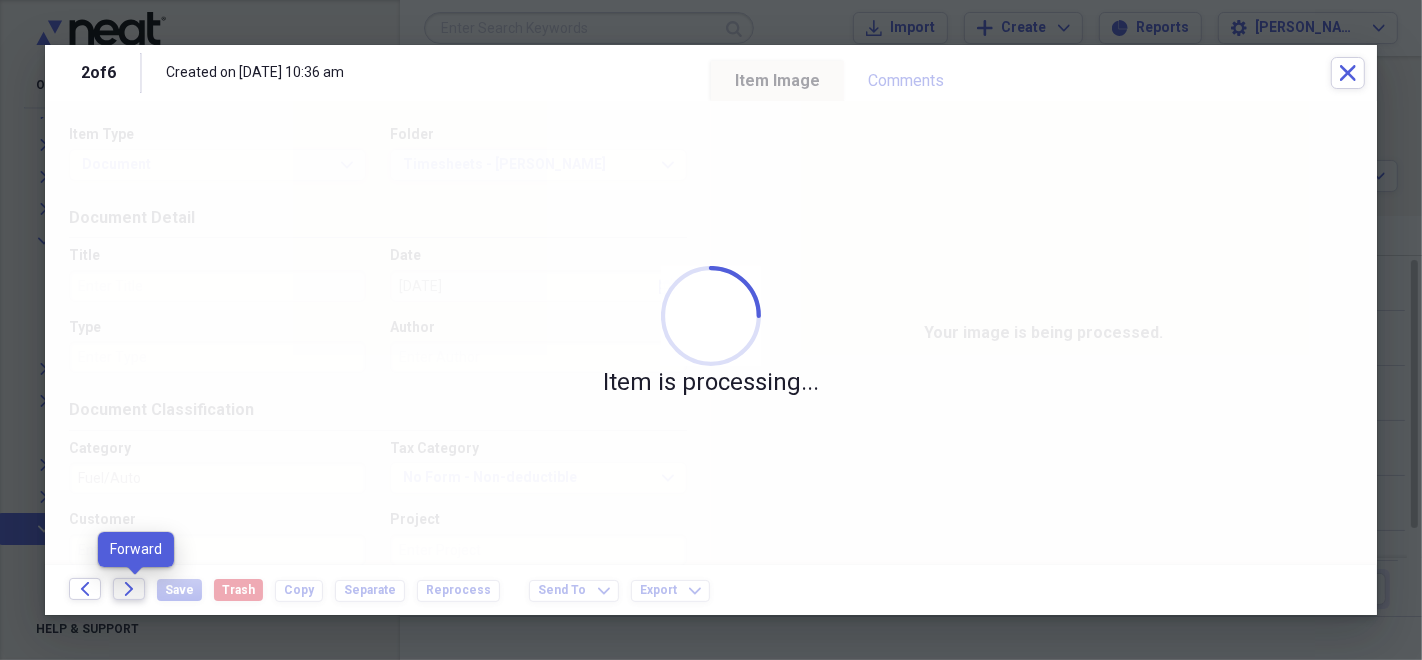 click on "Forward" 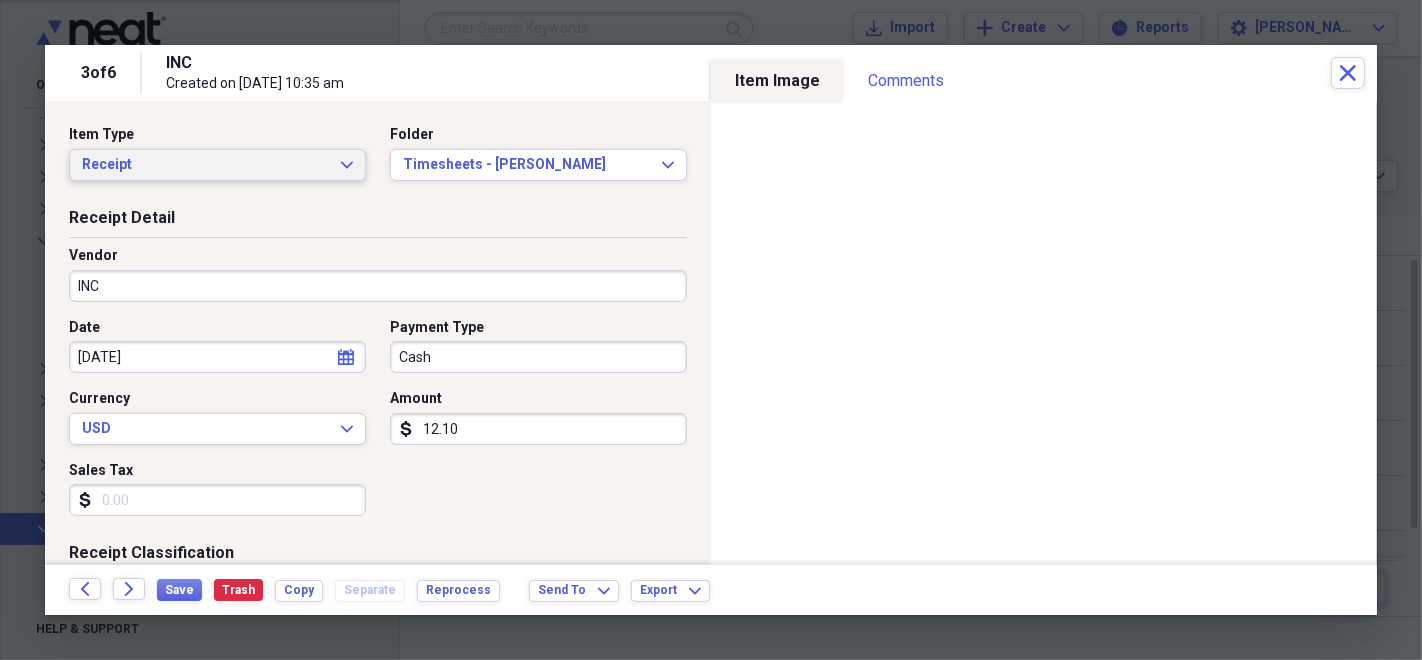 click on "Receipt" at bounding box center [205, 165] 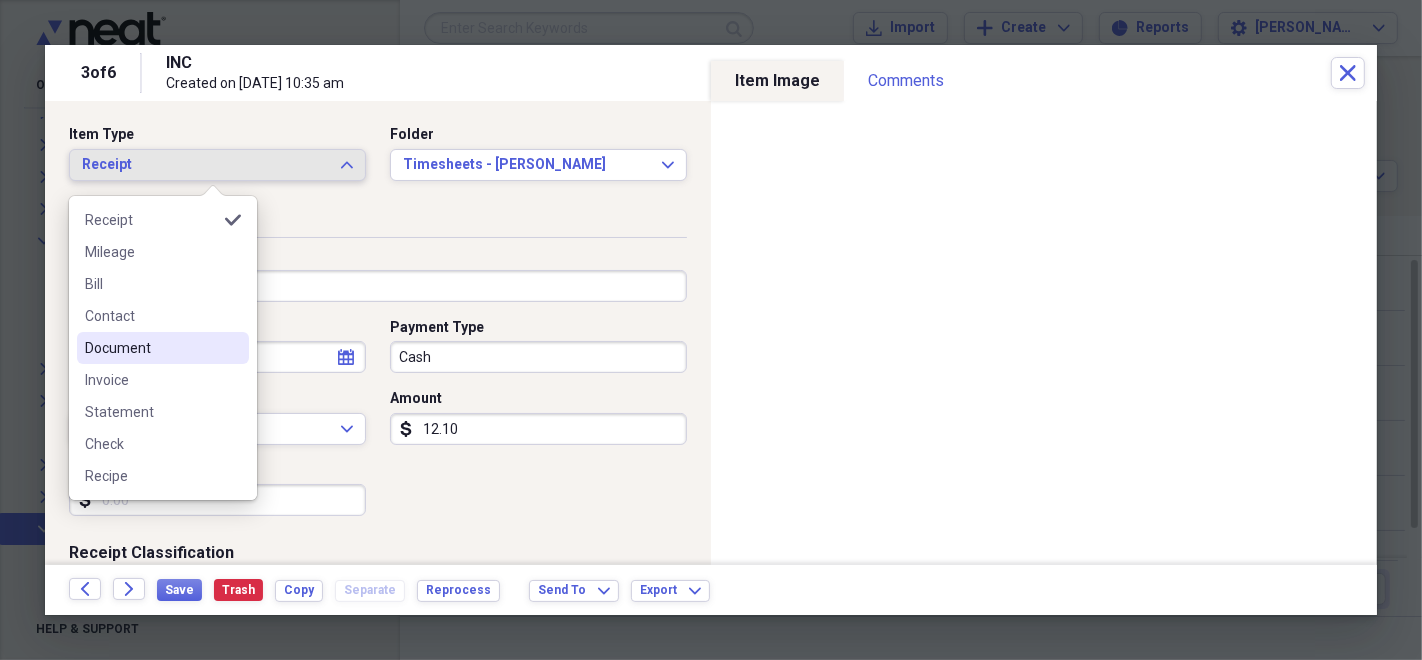 click on "Document" at bounding box center (151, 348) 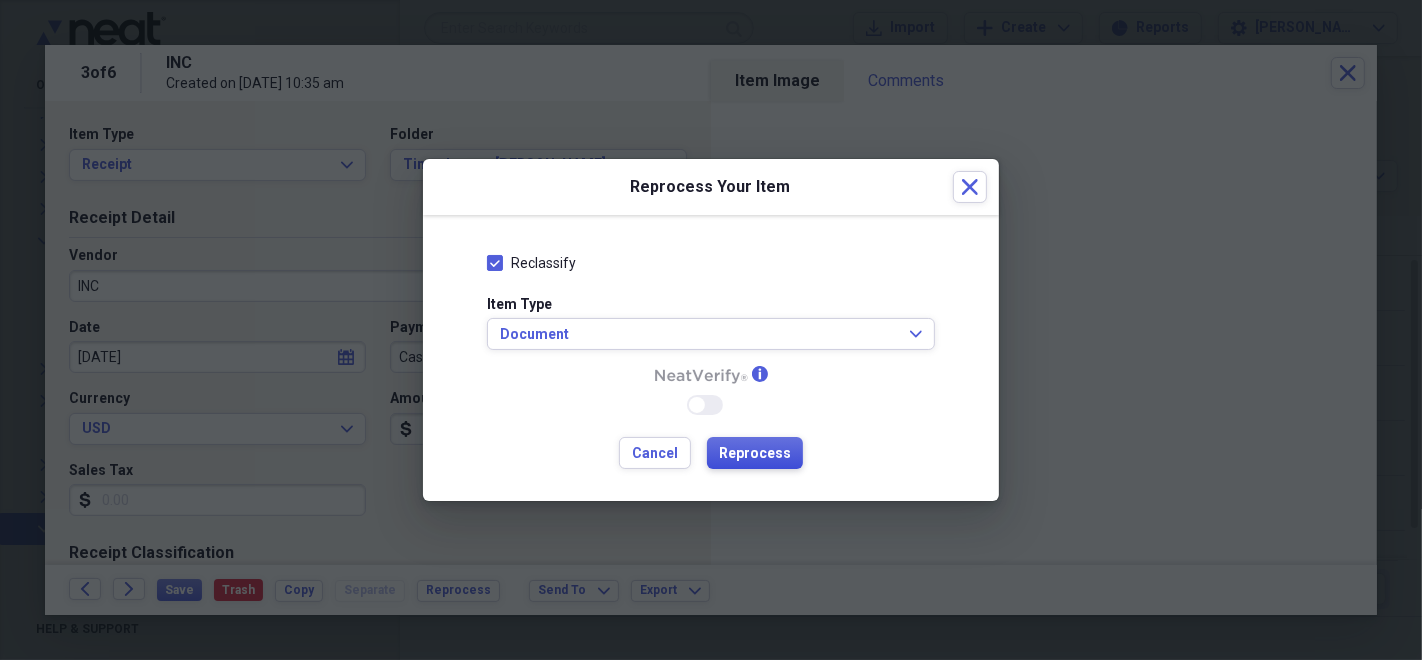 click on "Reprocess" at bounding box center [755, 454] 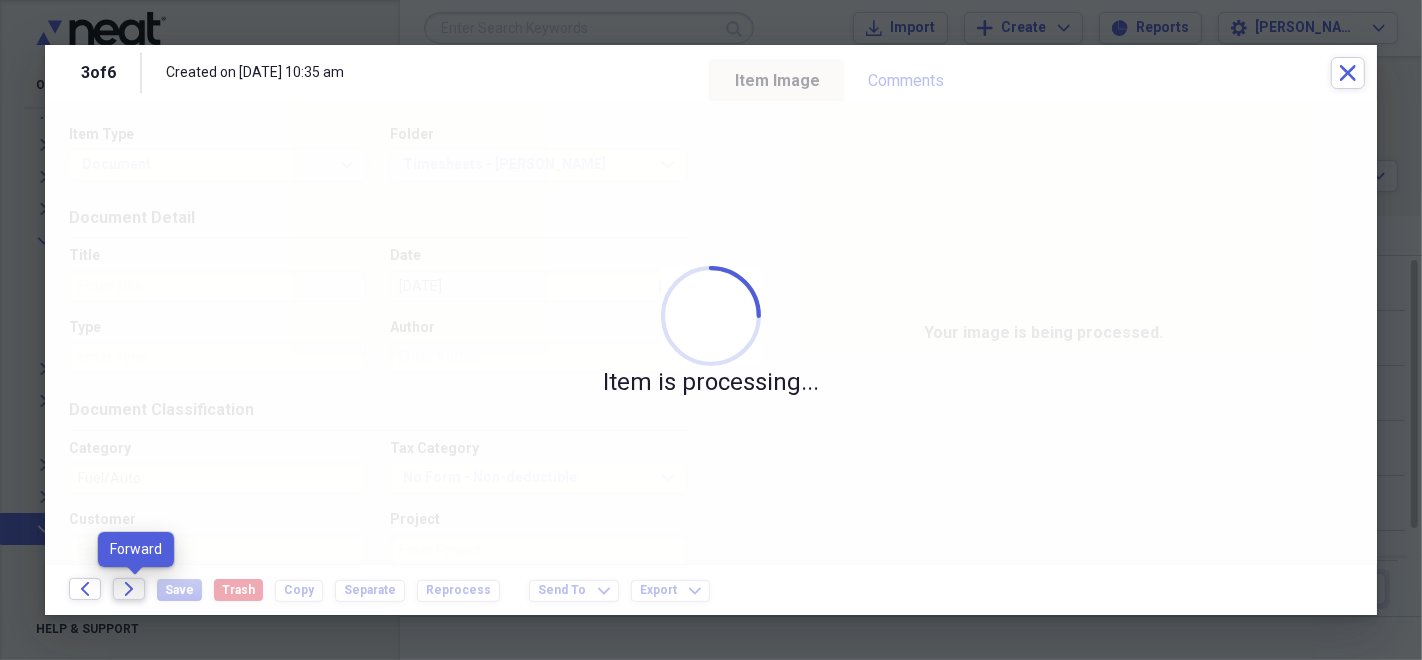 click on "Forward" 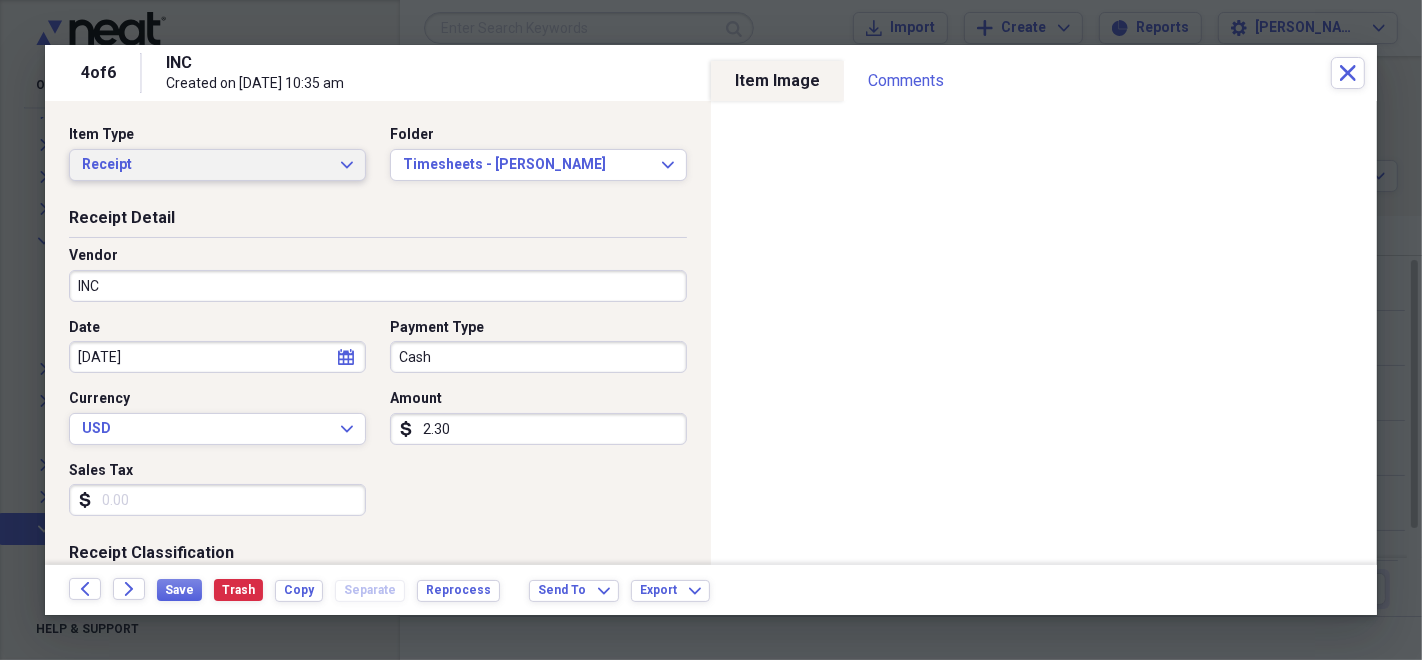 click on "Receipt" at bounding box center [205, 165] 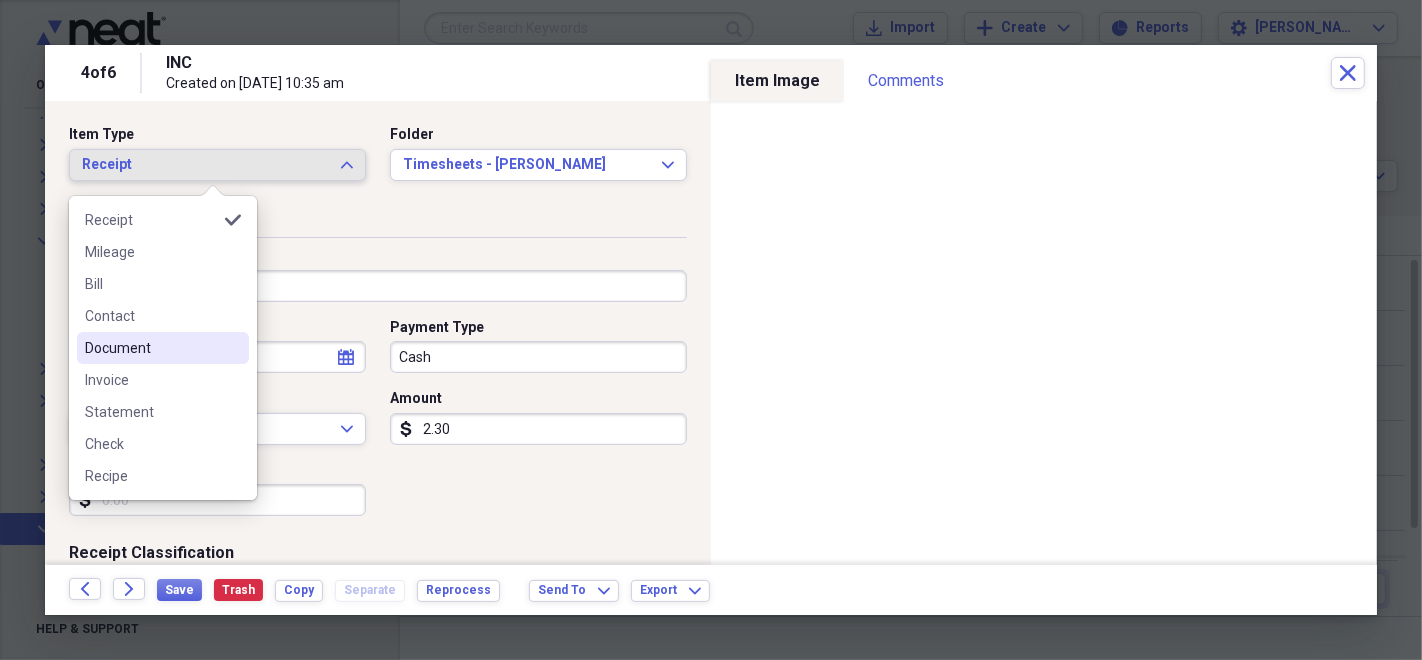 drag, startPoint x: 122, startPoint y: 350, endPoint x: 260, endPoint y: 371, distance: 139.58868 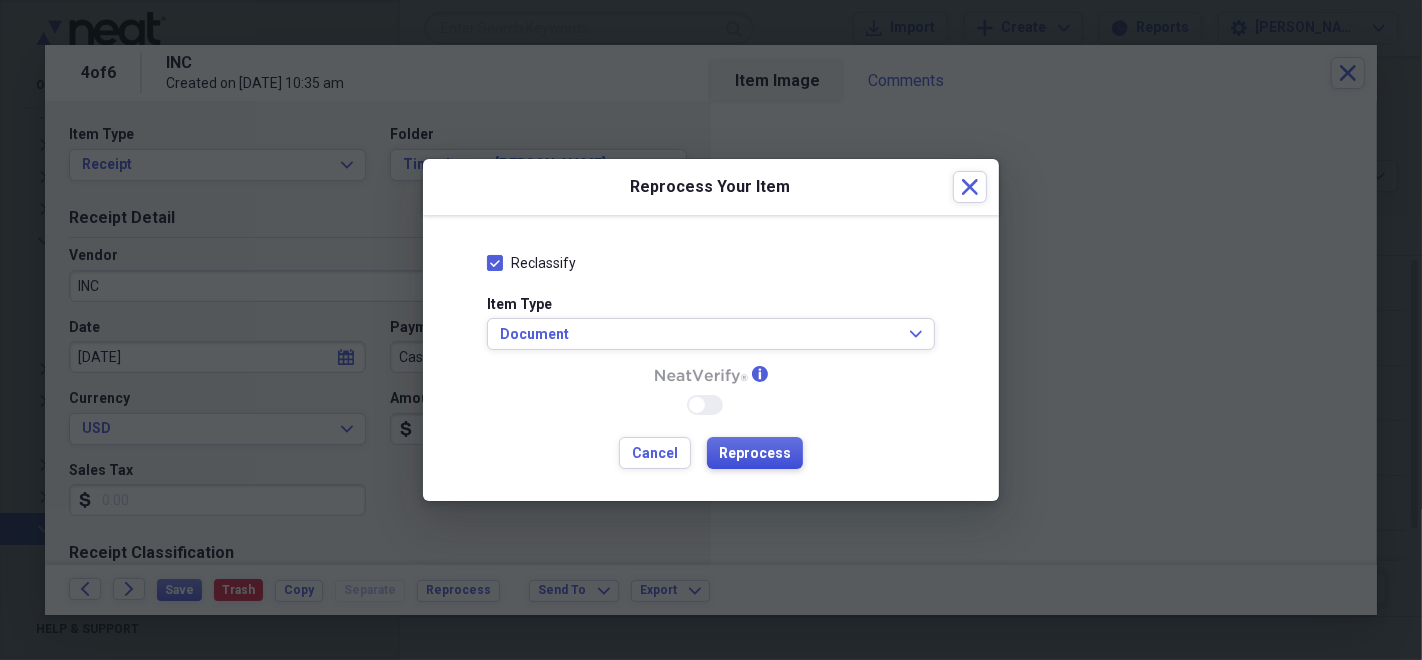 click on "Reprocess" at bounding box center (755, 454) 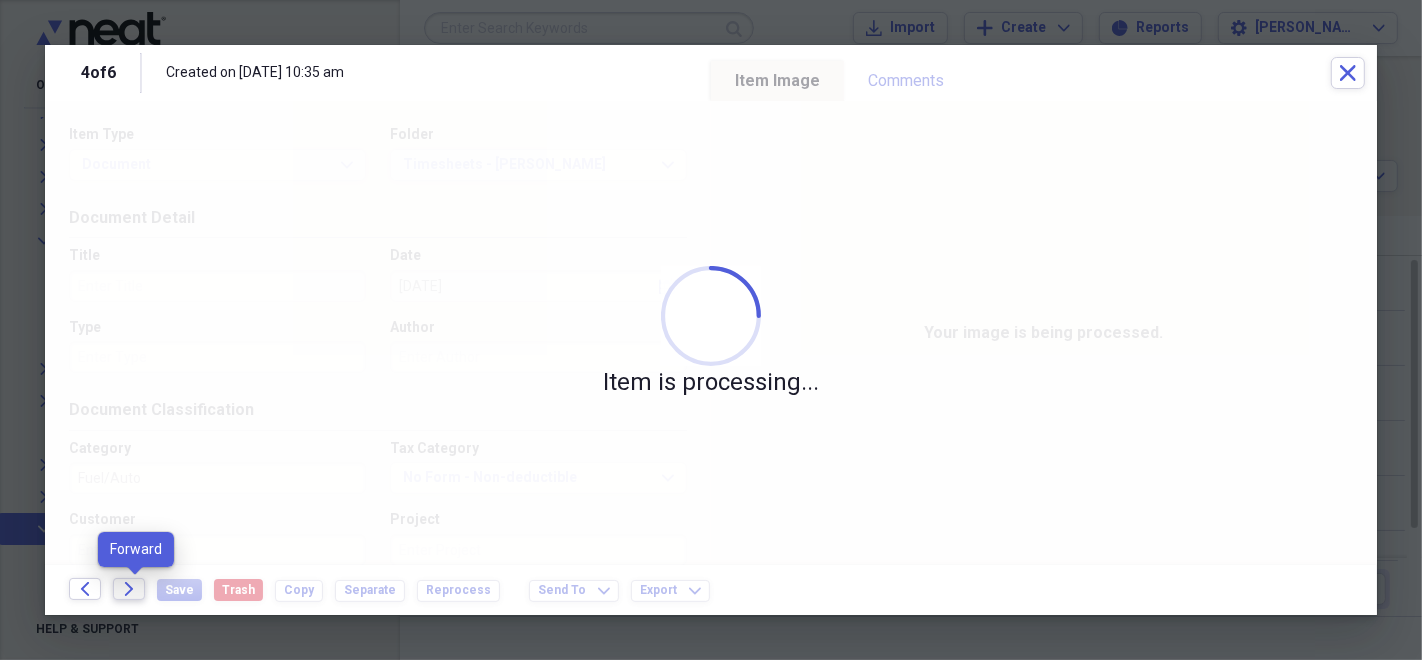 click on "Forward" at bounding box center (129, 589) 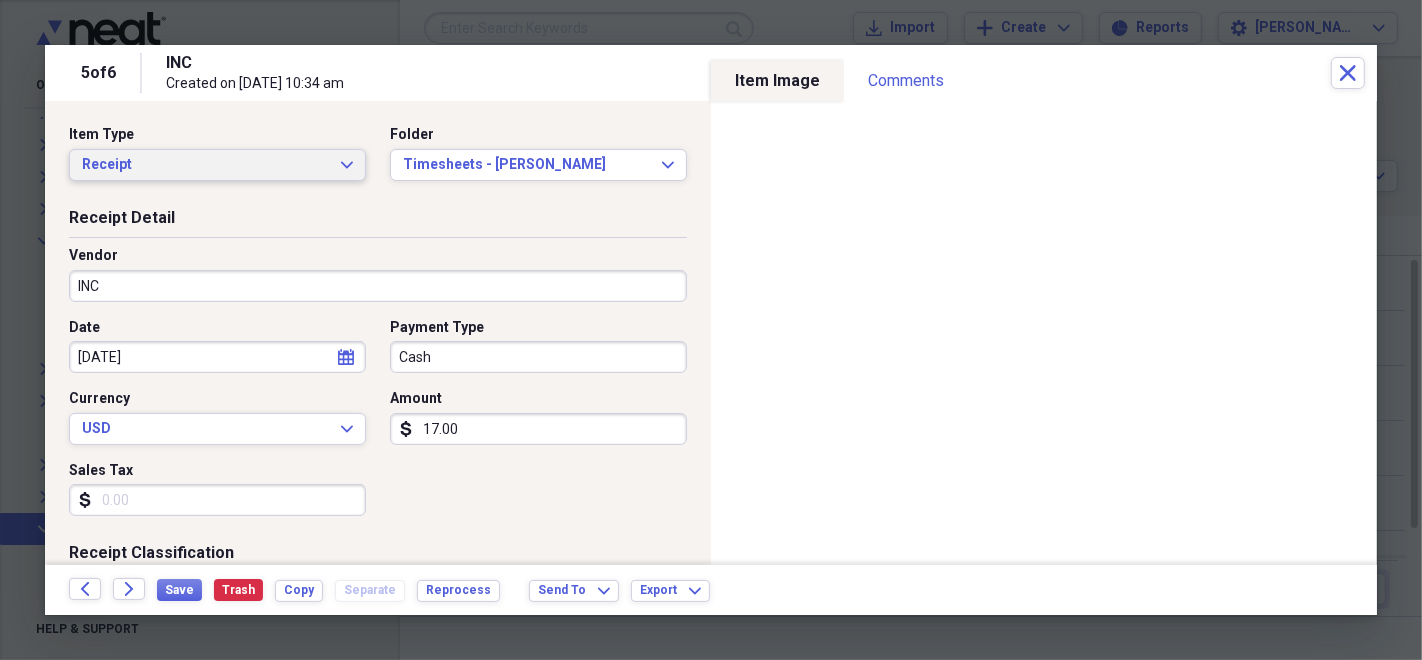 click on "Receipt" at bounding box center [205, 165] 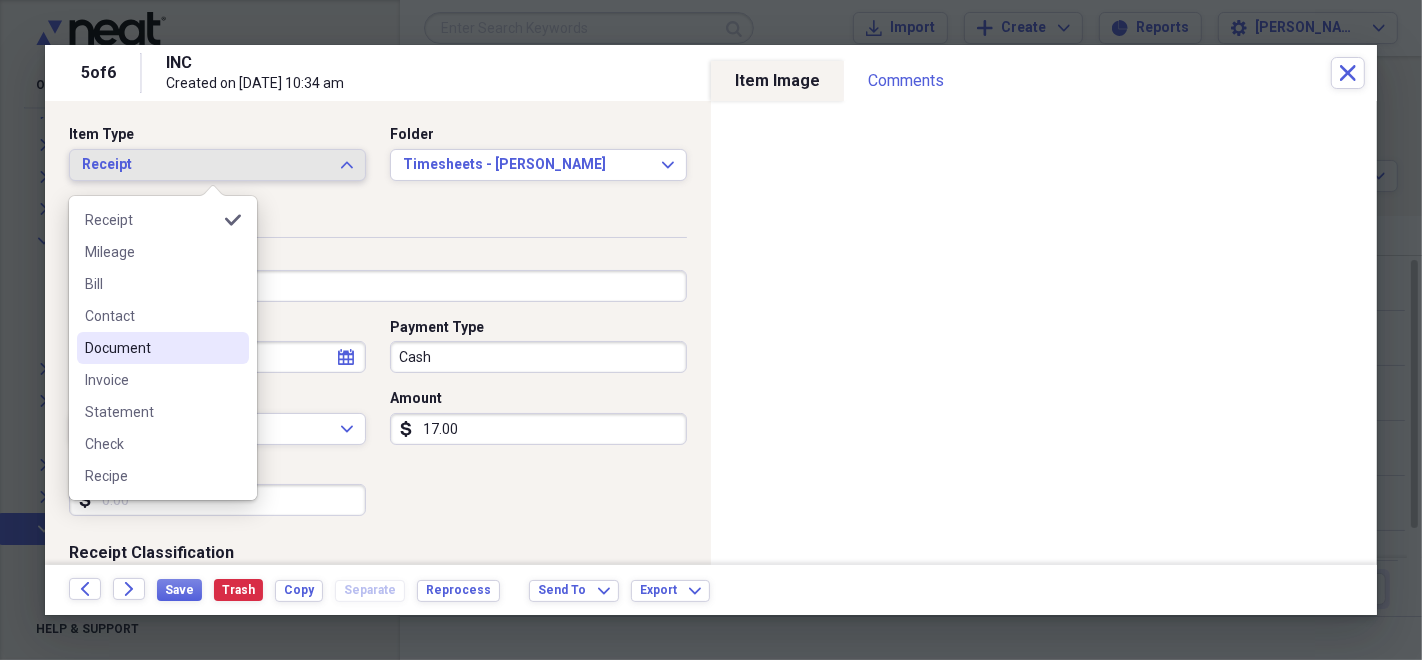 click on "Document" at bounding box center [151, 348] 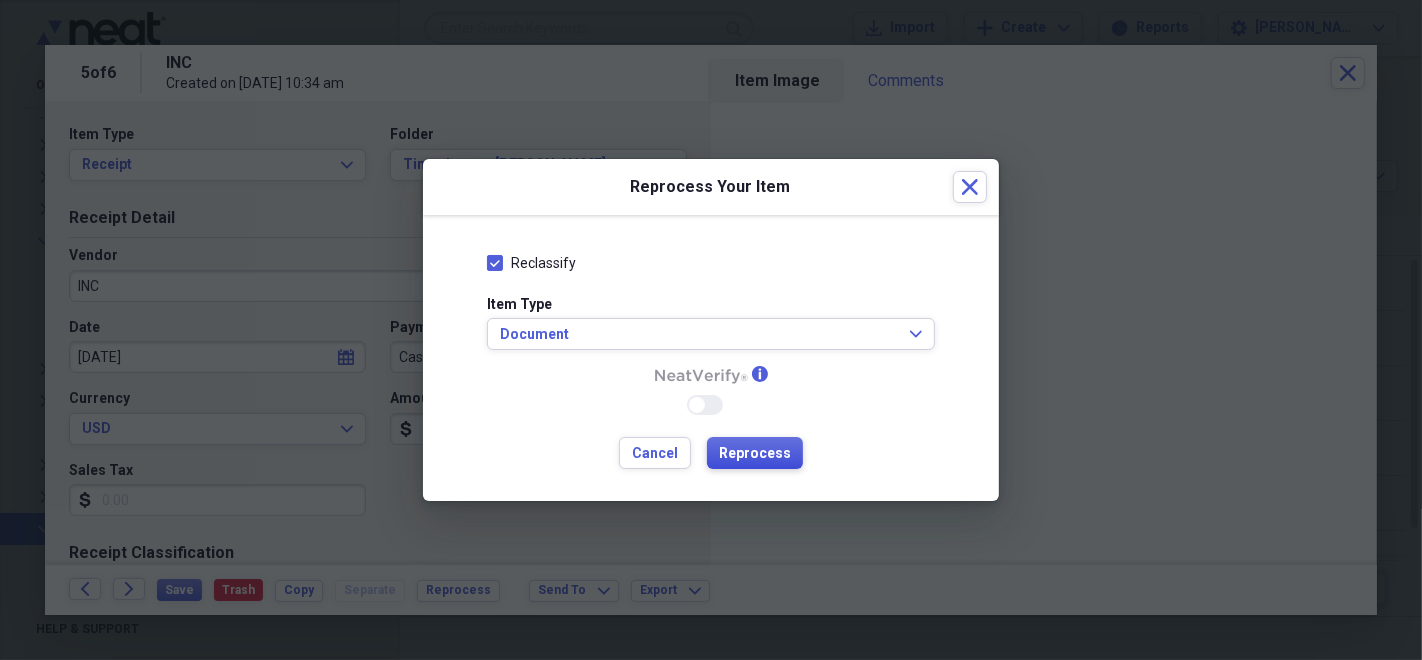 click on "Reprocess" at bounding box center (755, 454) 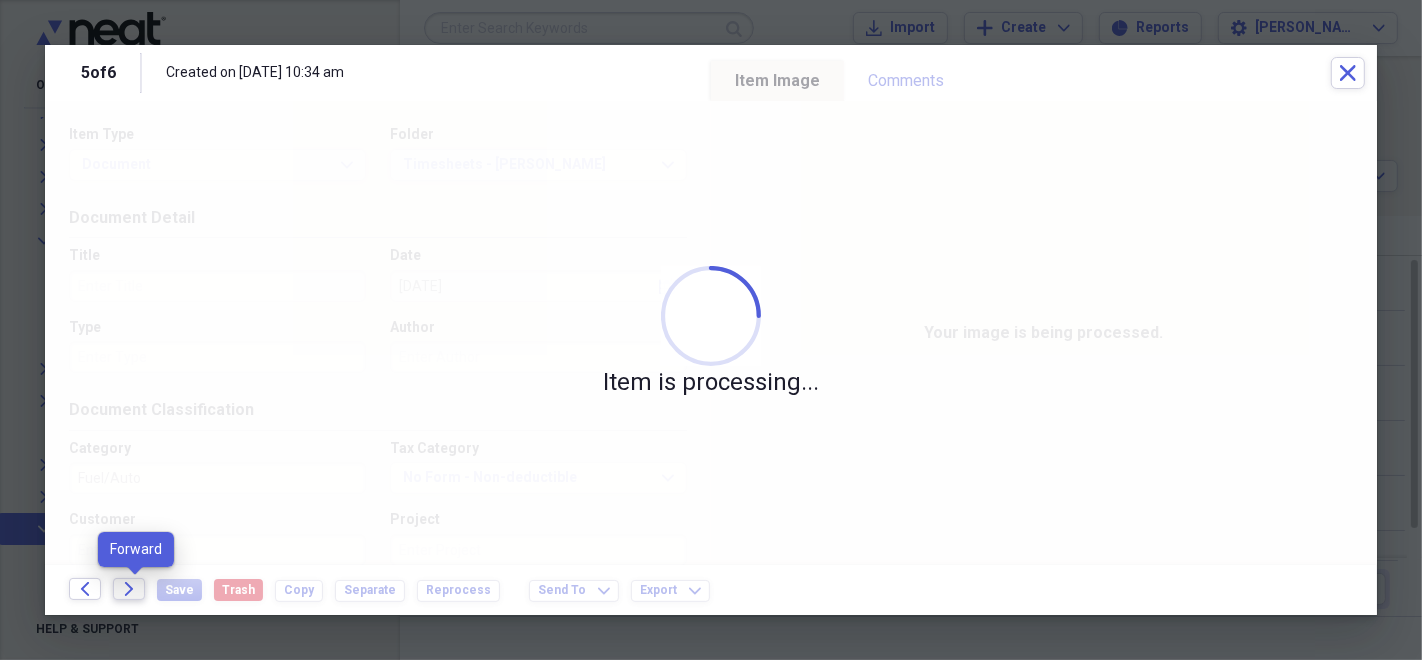 click 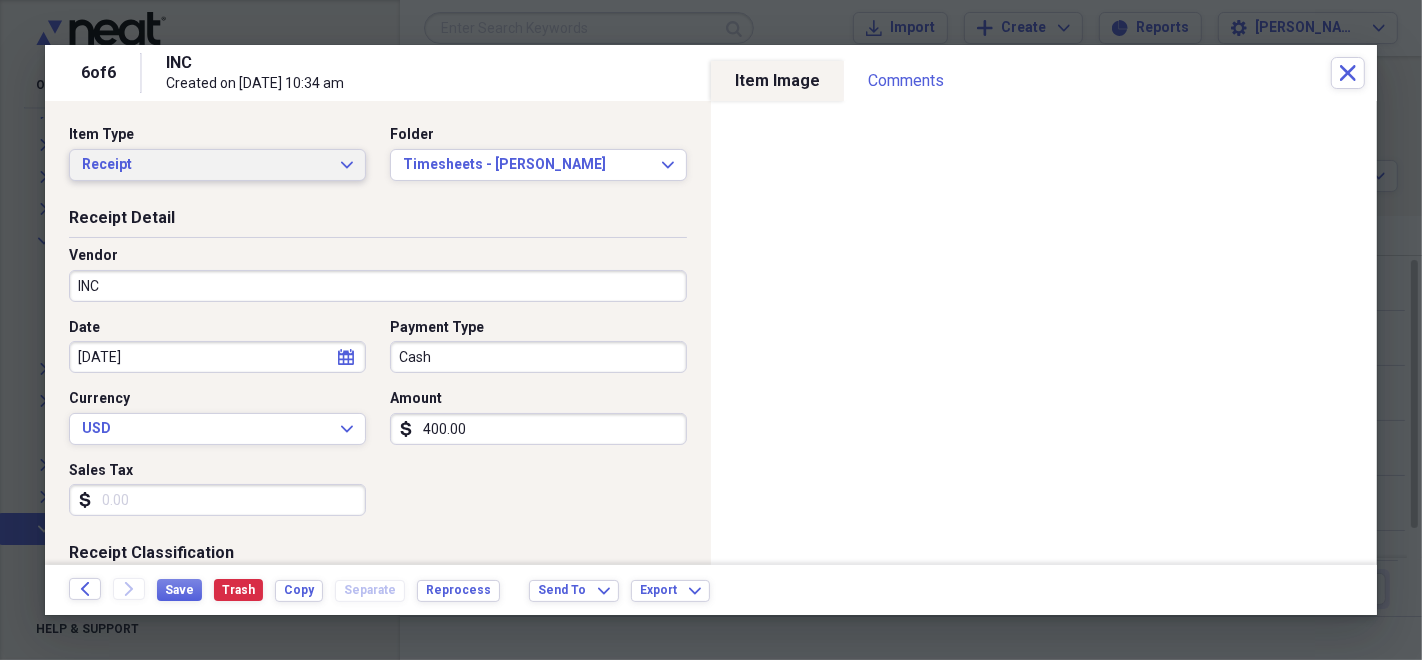 drag, startPoint x: 152, startPoint y: 159, endPoint x: 158, endPoint y: 177, distance: 18.973665 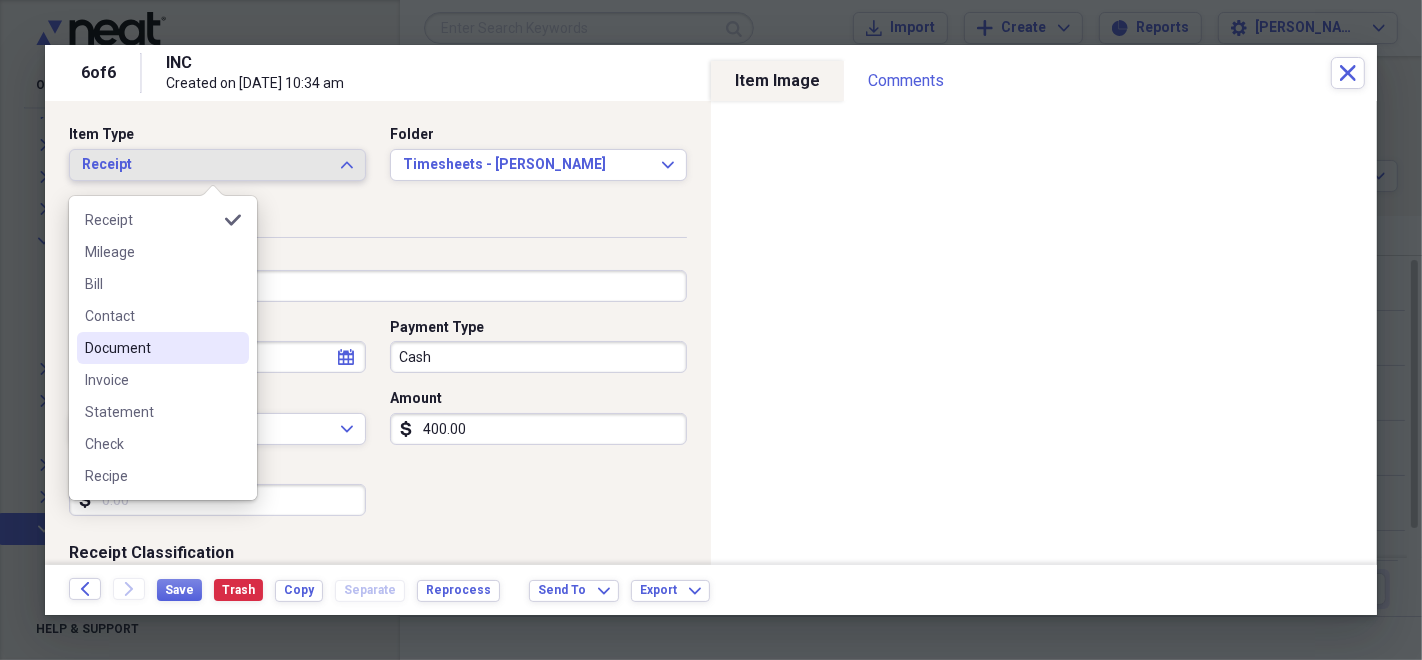click on "Document" at bounding box center (151, 348) 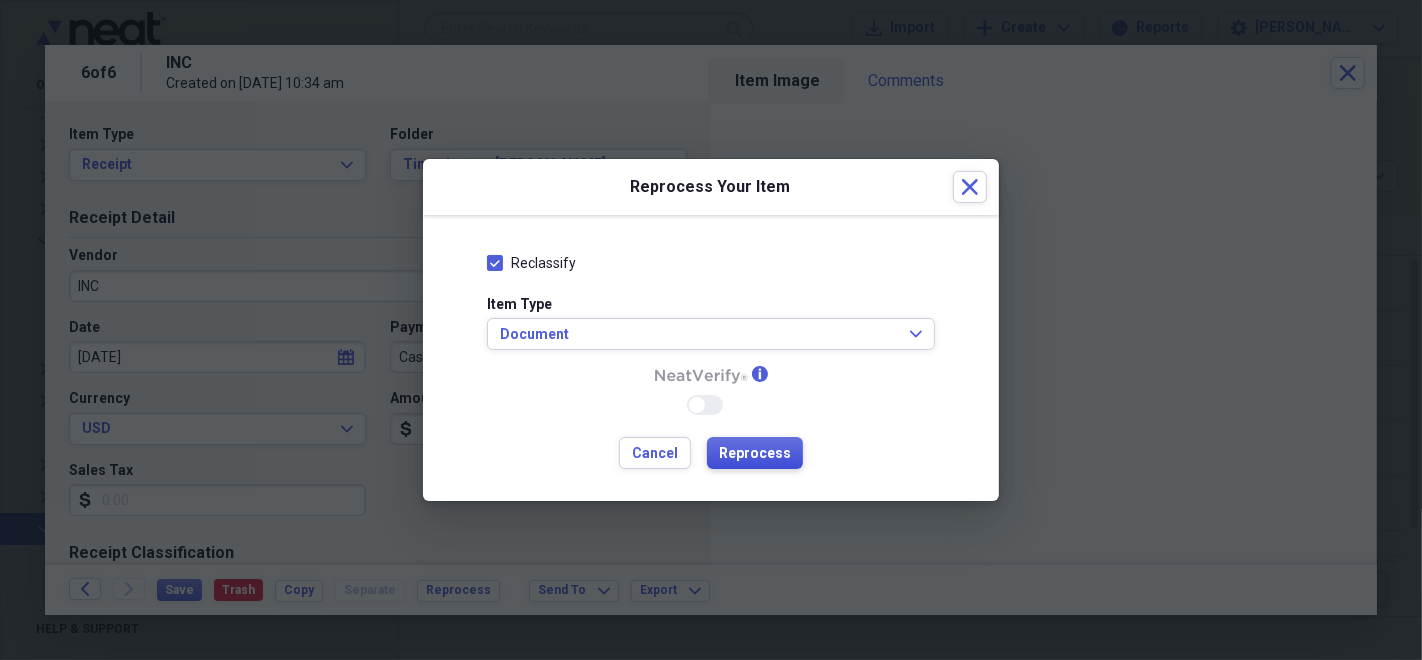 type 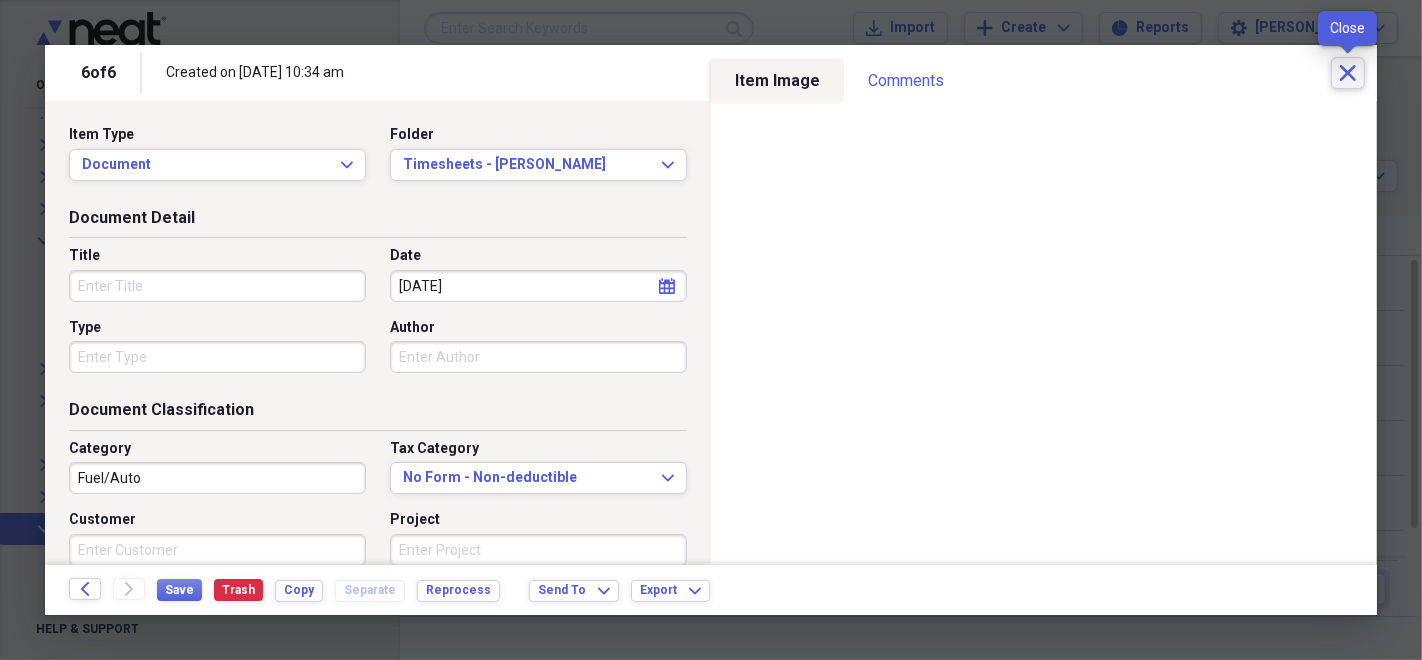 click 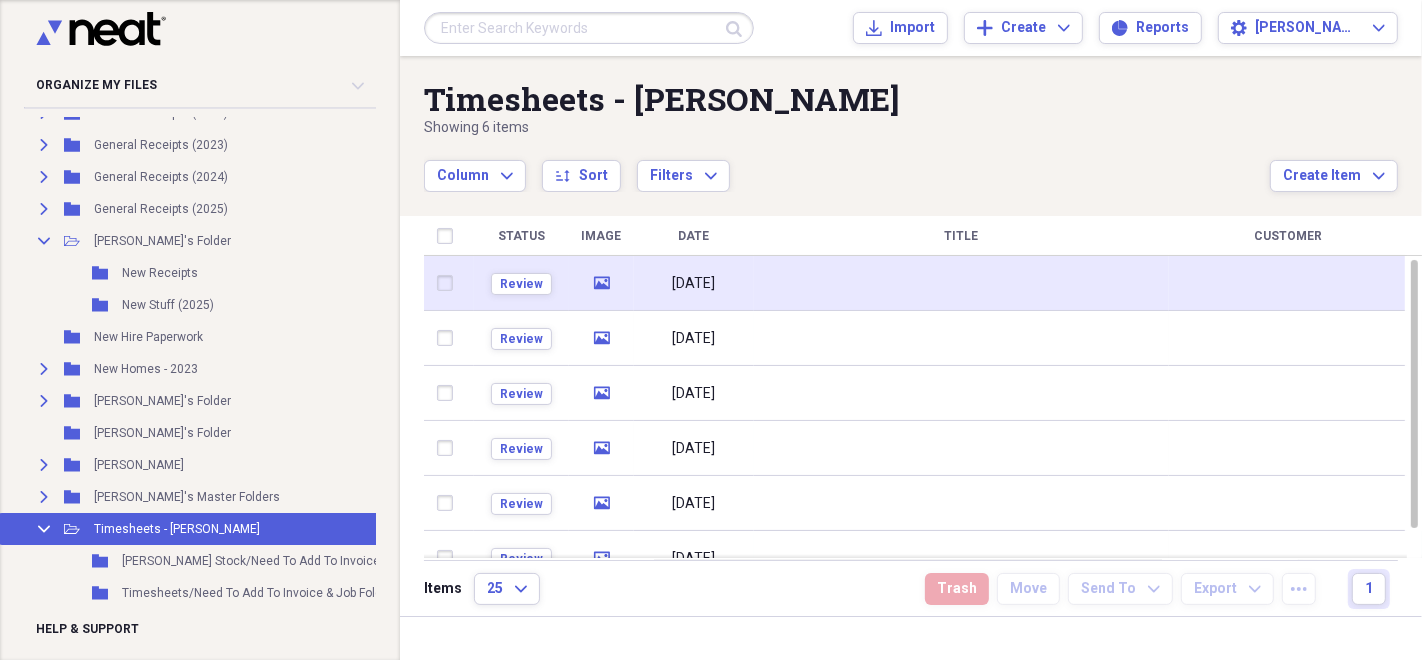 click on "[DATE]" at bounding box center [694, 284] 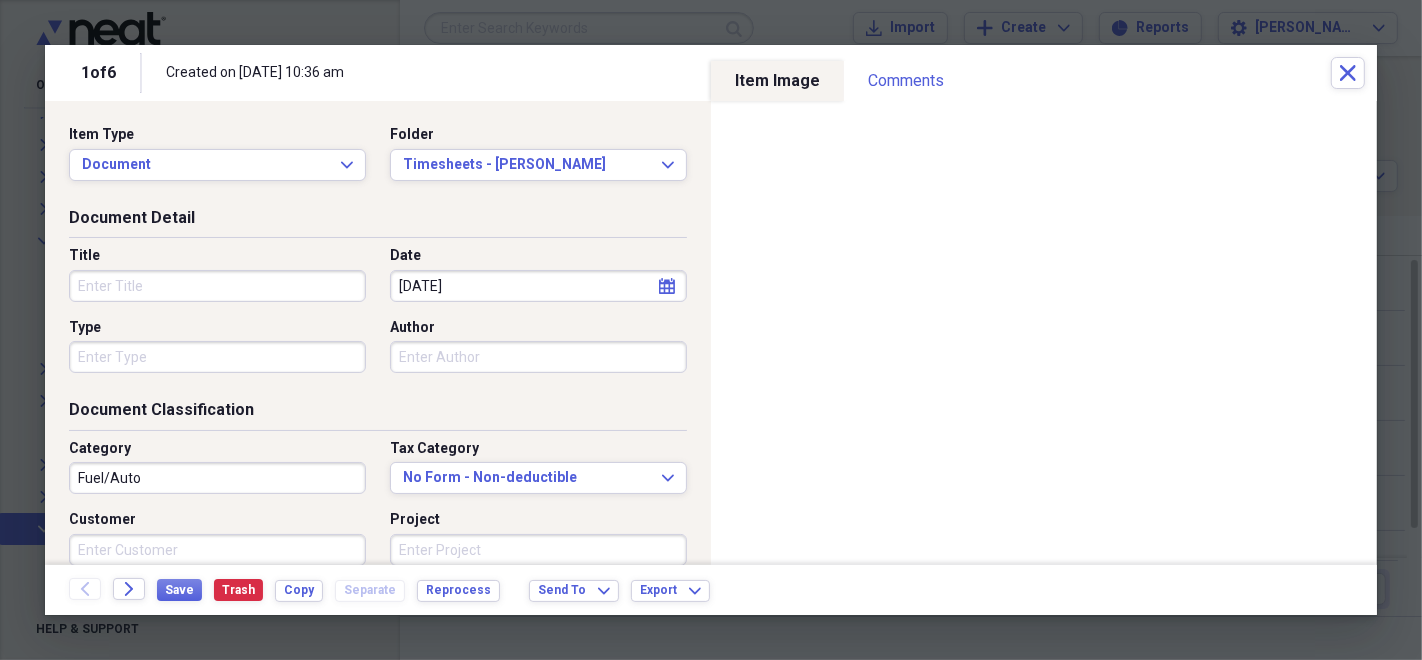 click on "Title" at bounding box center (217, 286) 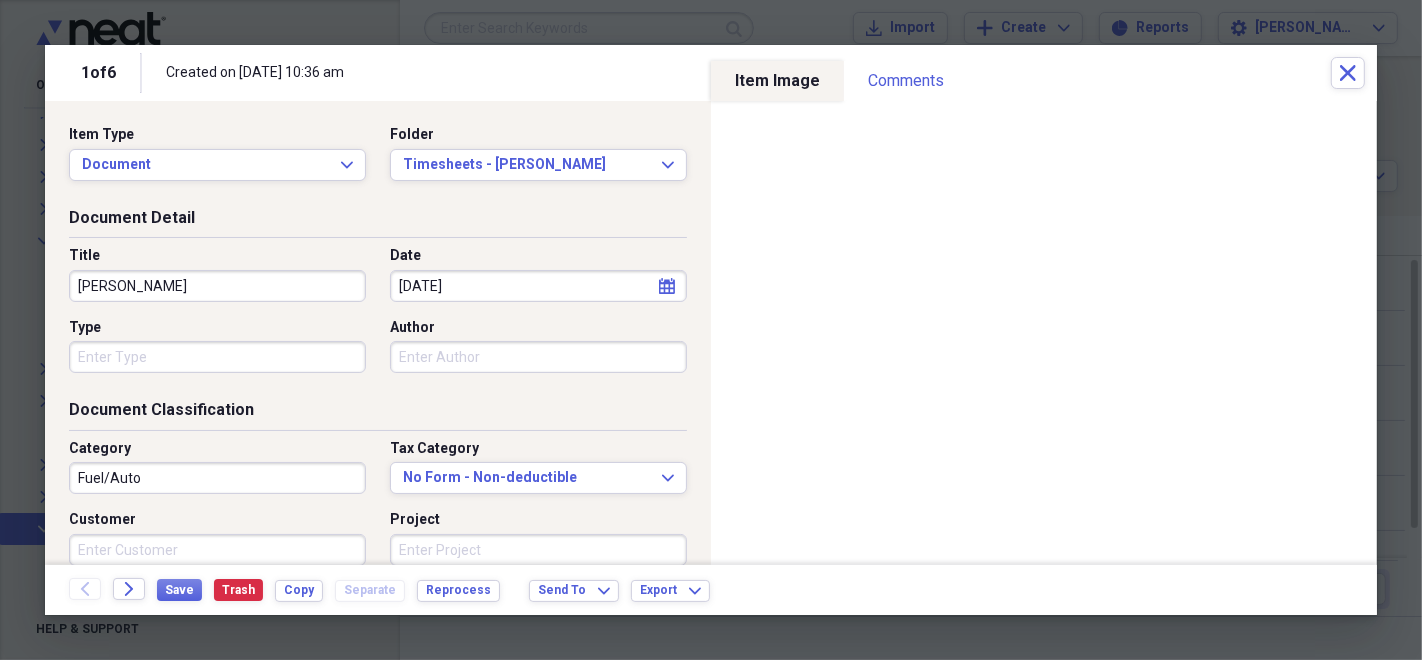 type on "[PERSON_NAME]" 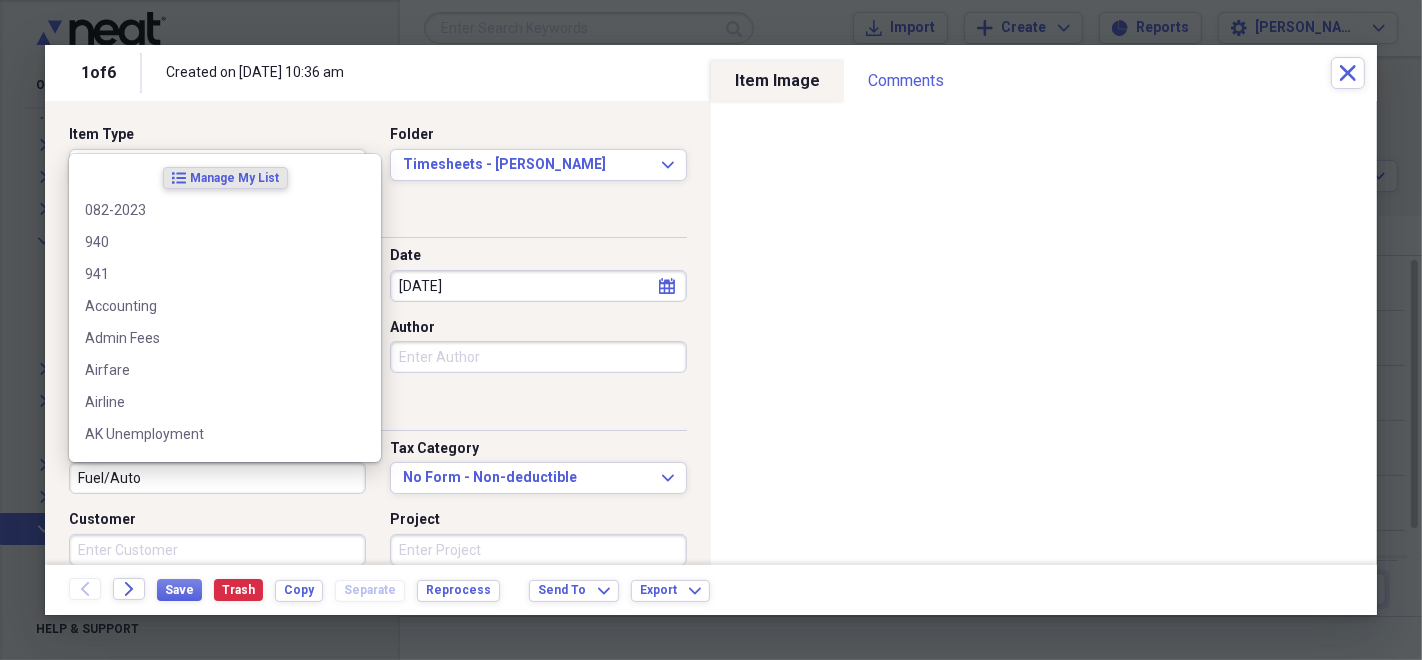 click on "Fuel/Auto" at bounding box center [217, 478] 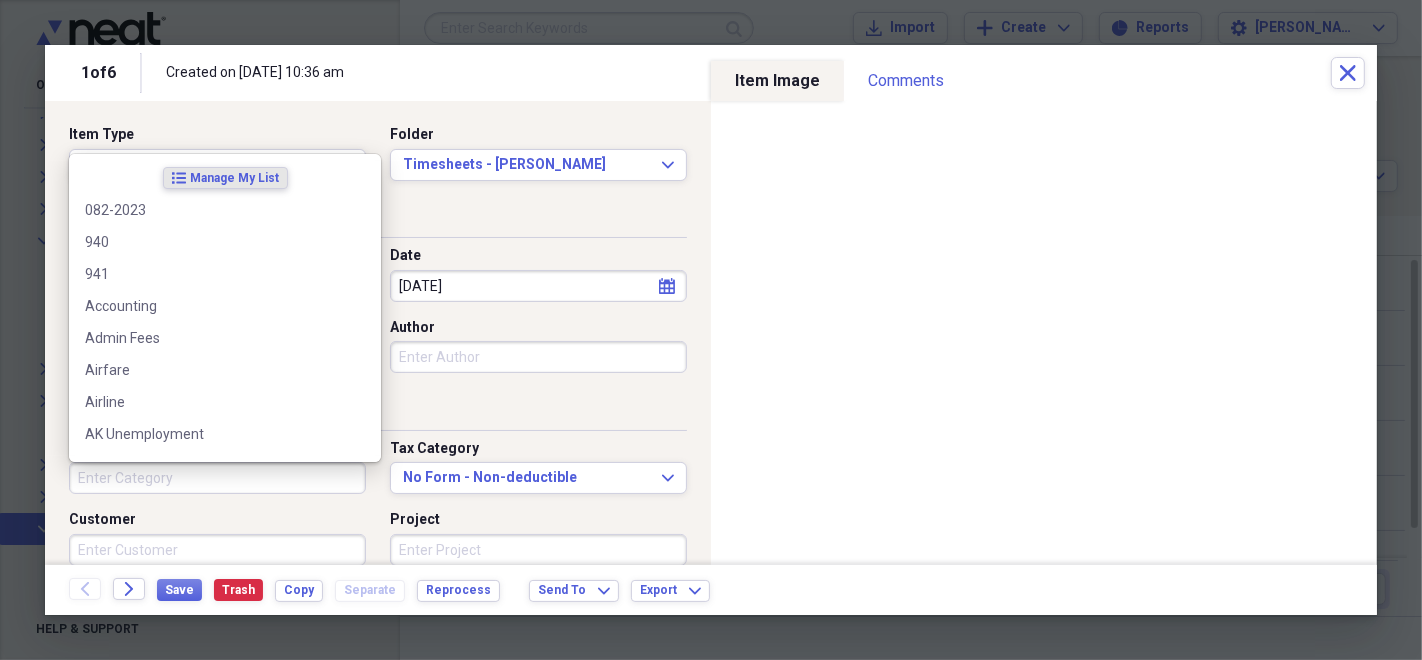 type 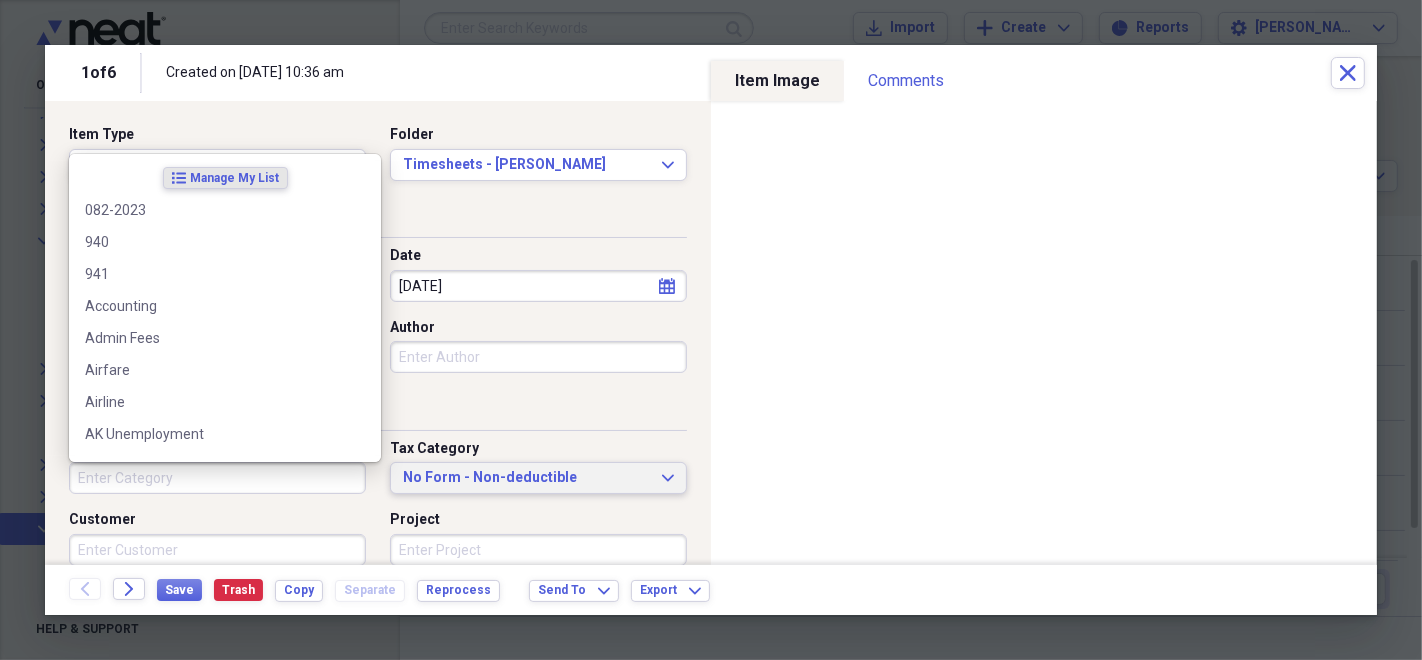 type 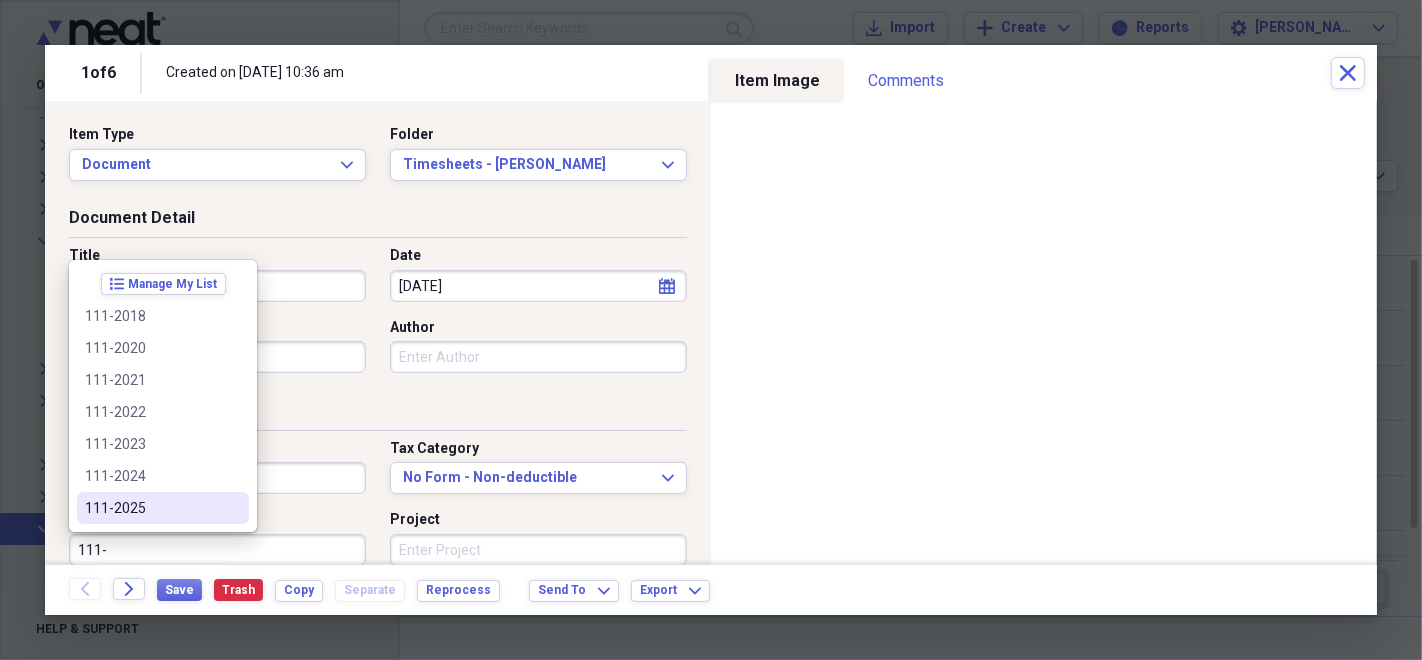 click on "111-2025" at bounding box center [151, 508] 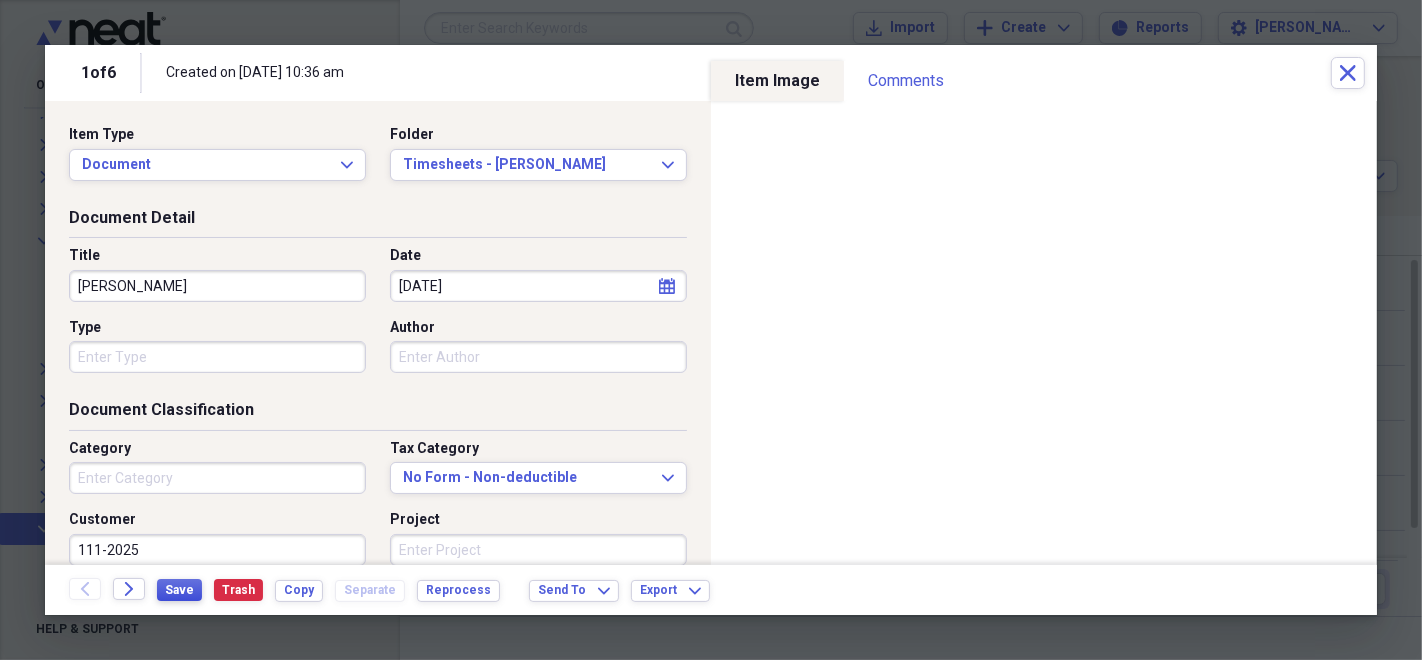 click on "Save" at bounding box center [179, 590] 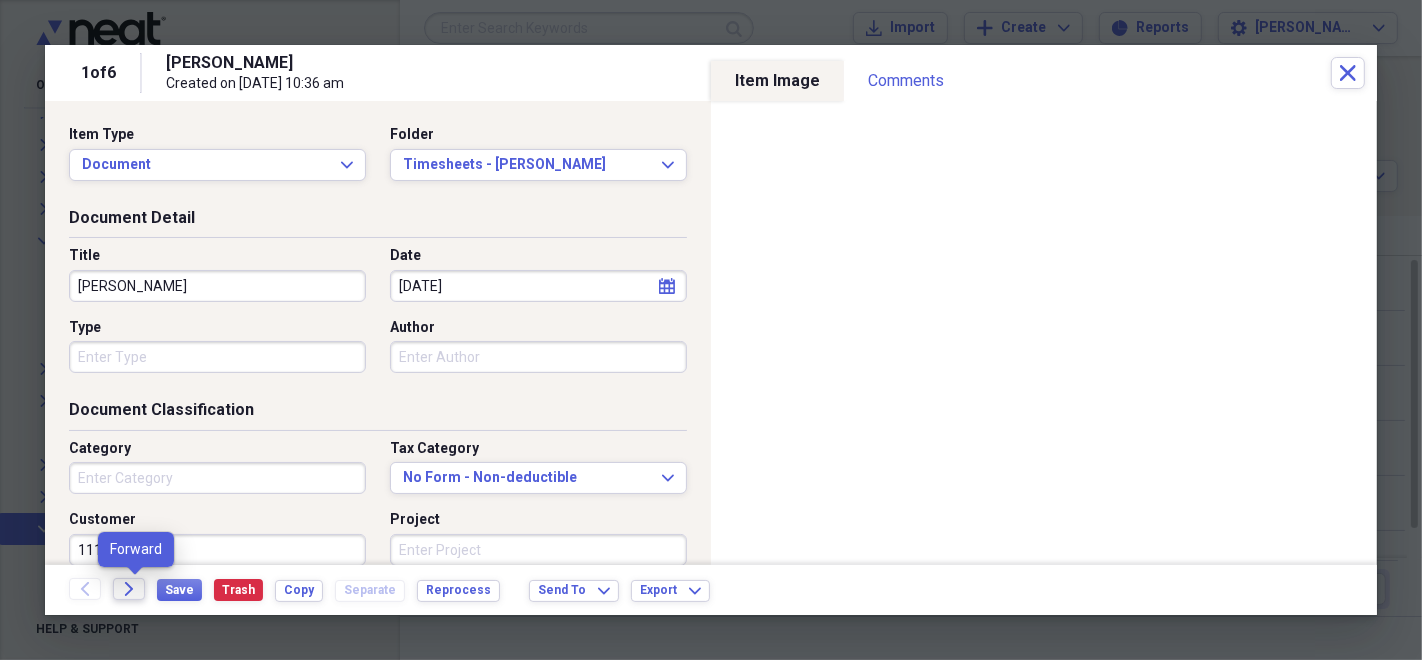 click on "Forward" at bounding box center [129, 589] 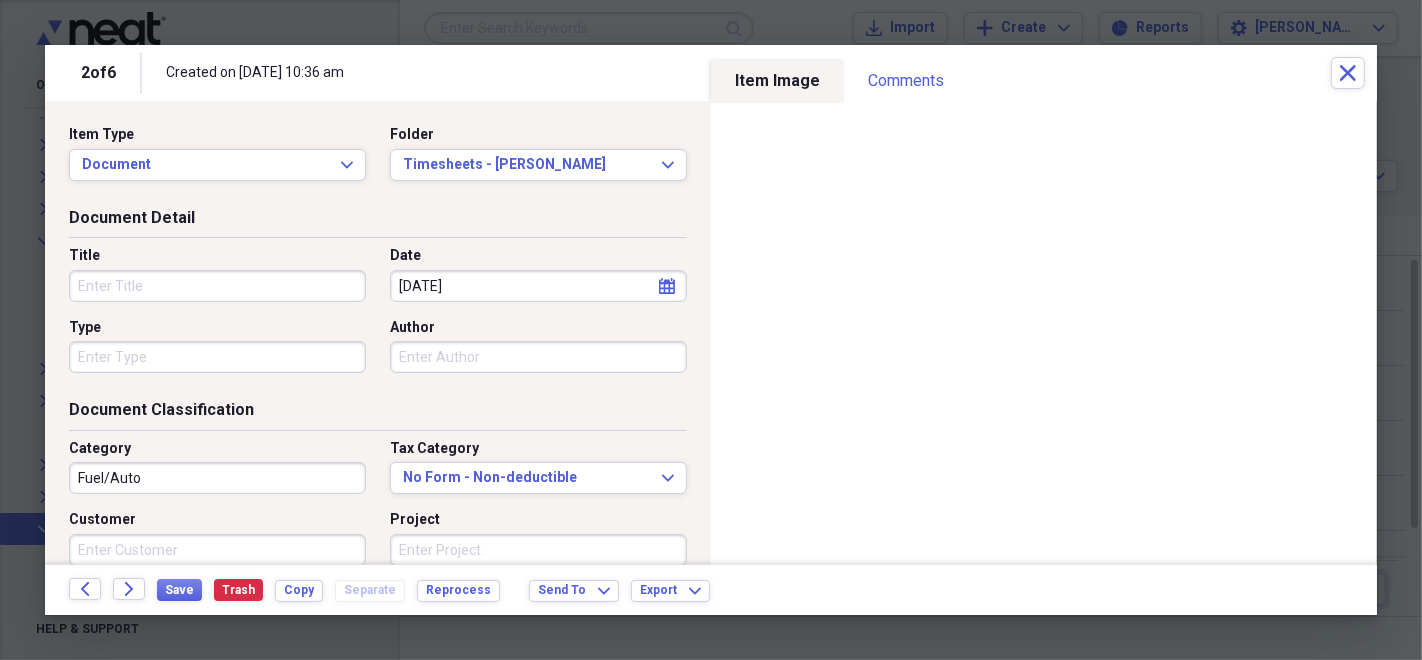 click on "Title" at bounding box center [217, 286] 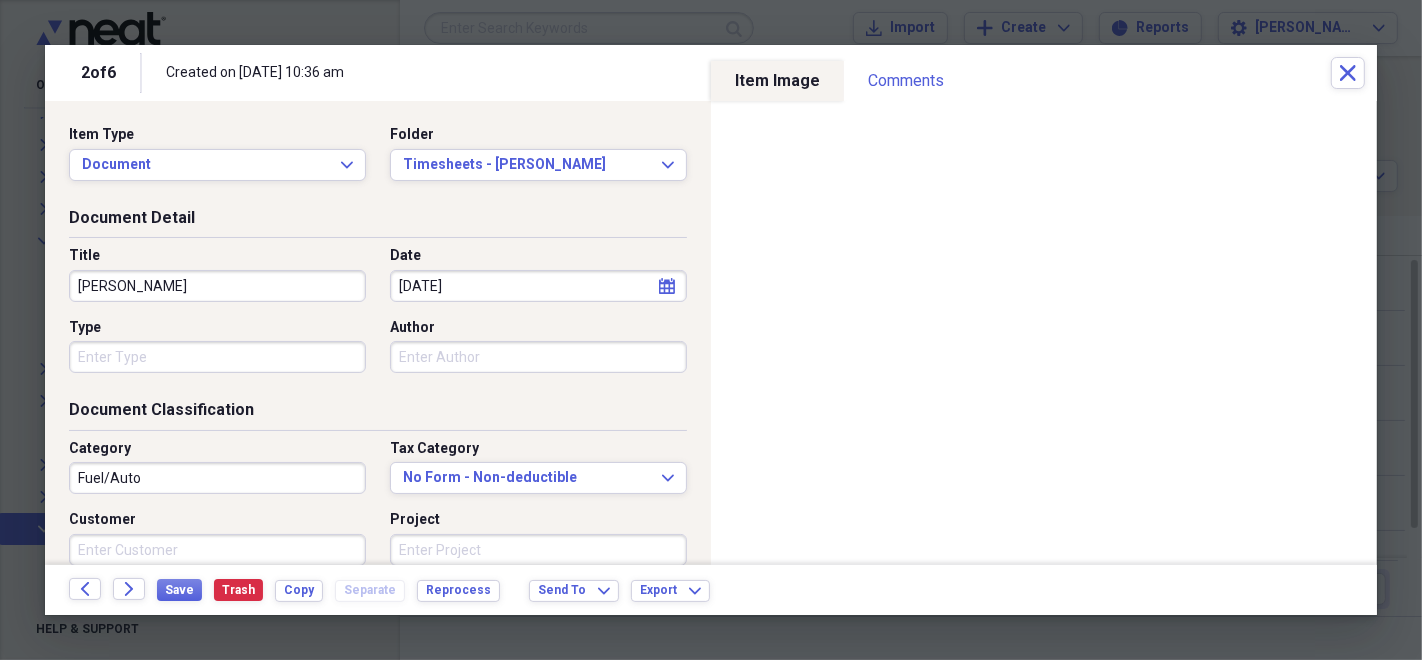 type on "[PERSON_NAME]" 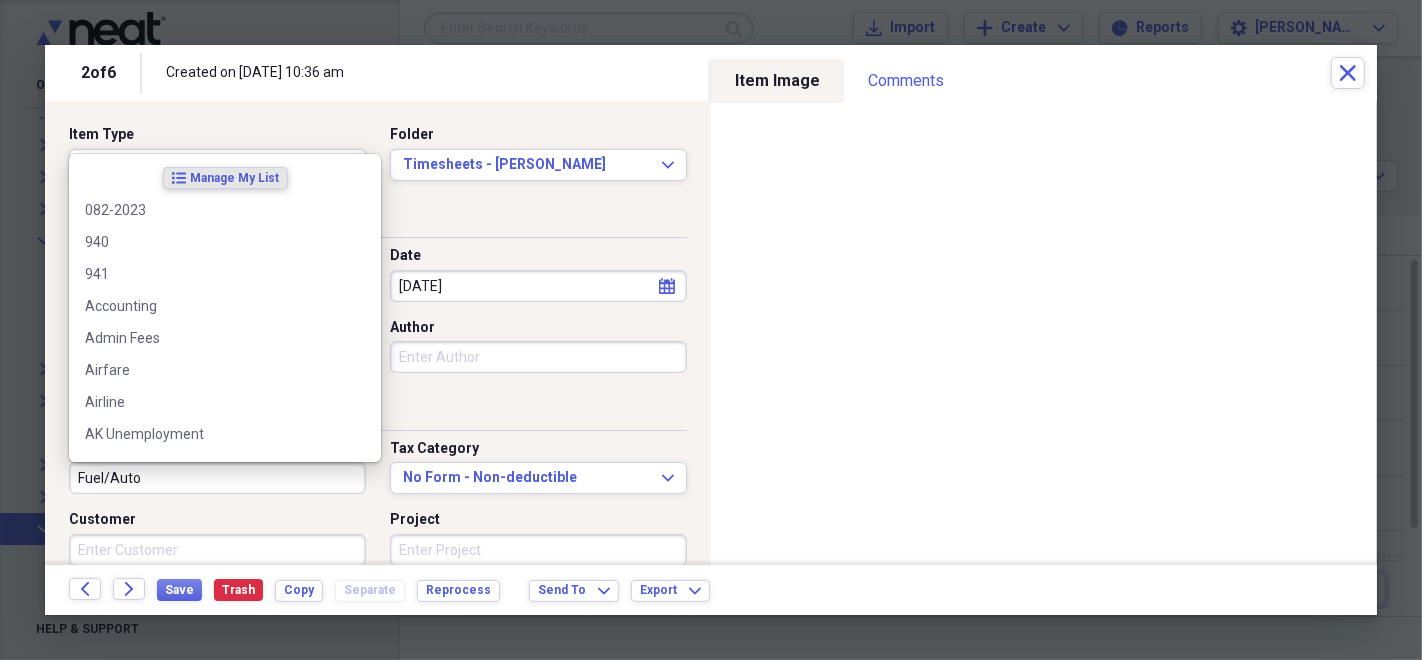 click on "Fuel/Auto" at bounding box center [217, 478] 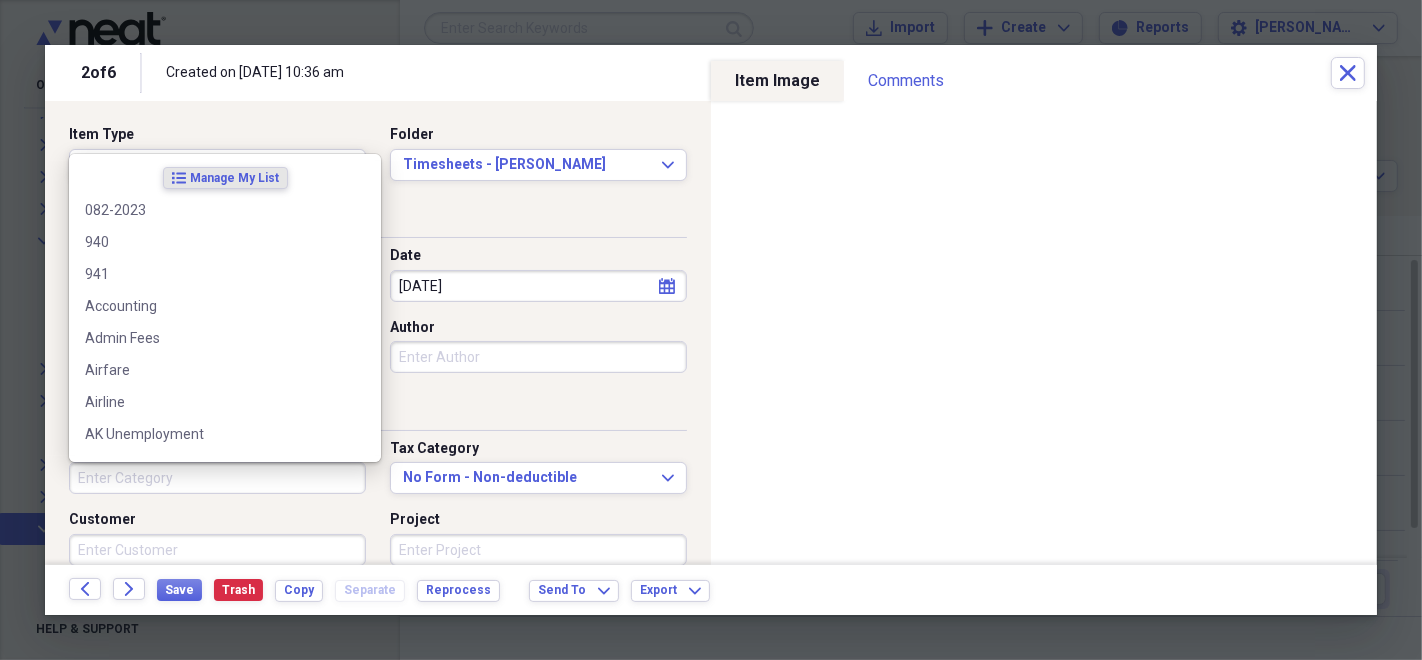 type 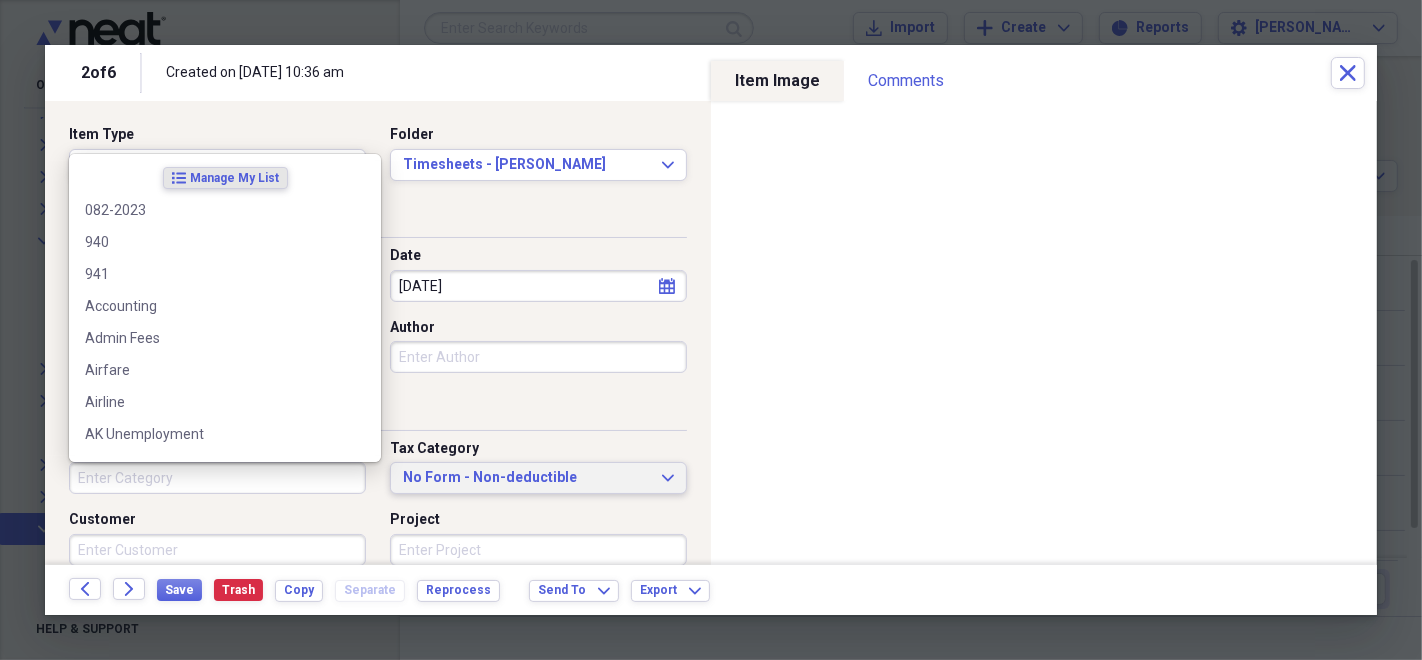 type 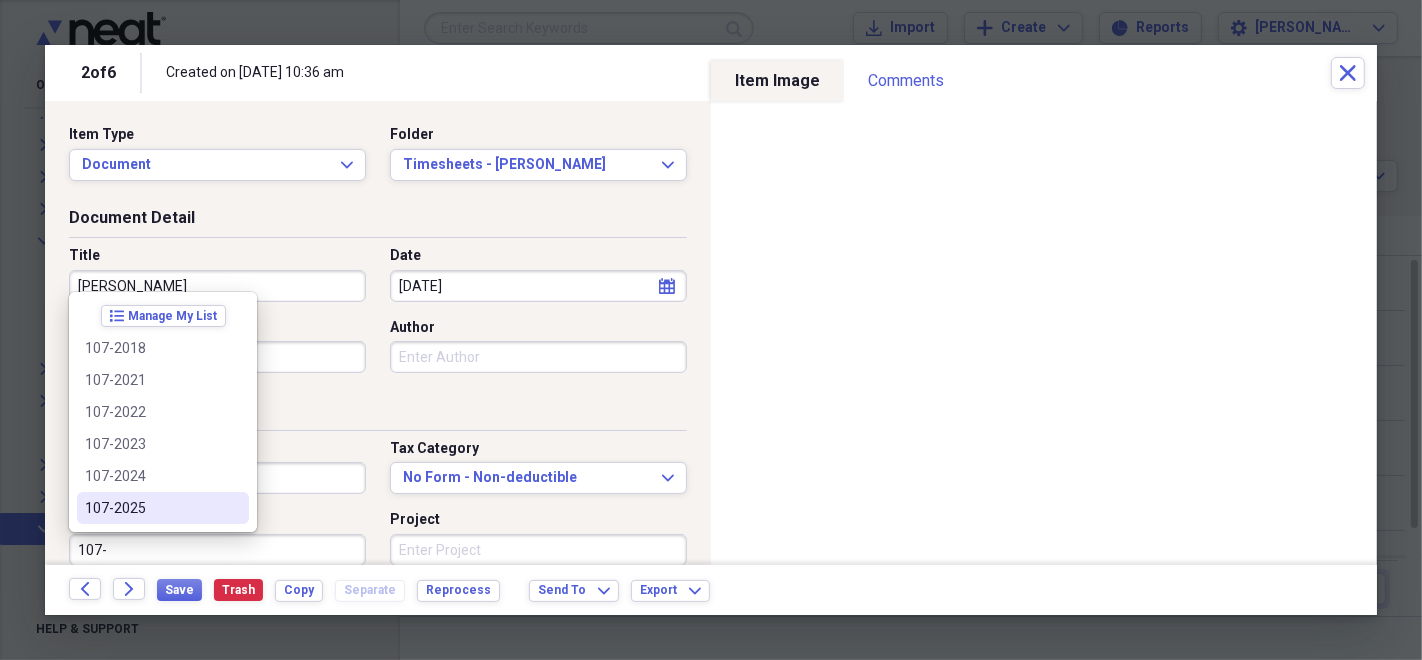 click on "107-2025" at bounding box center (151, 508) 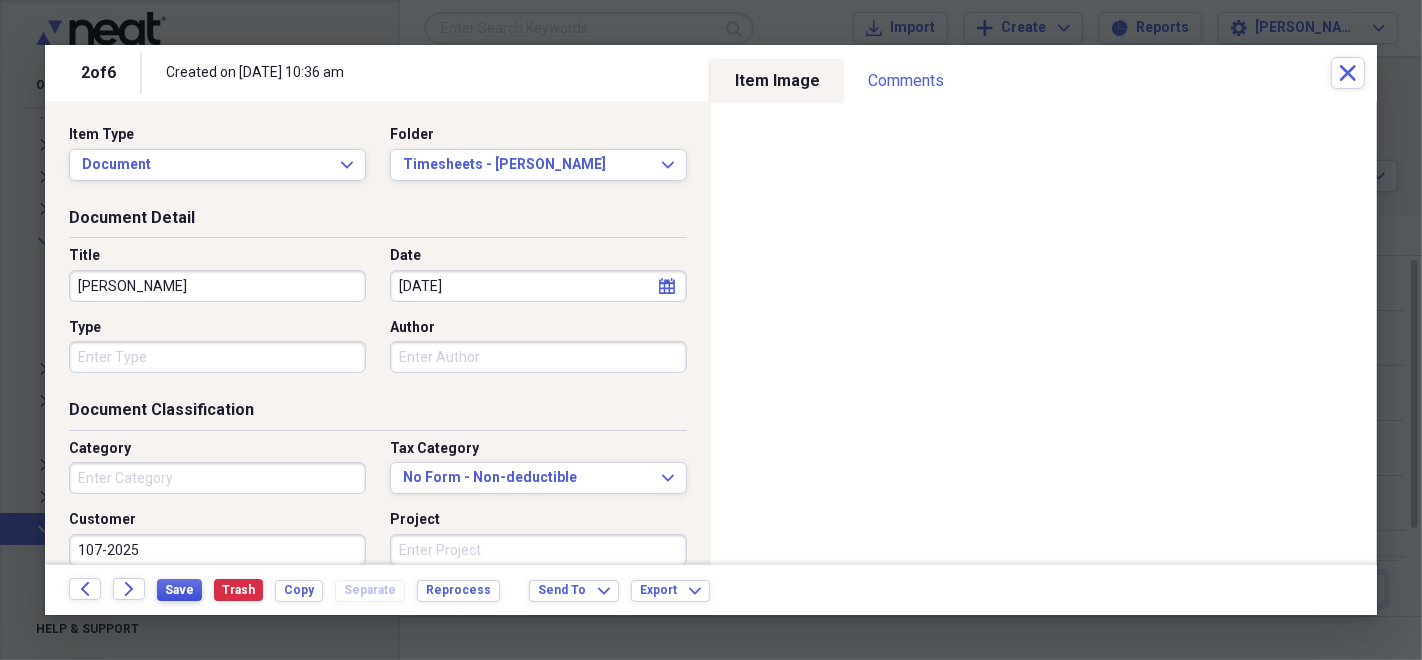 click on "Save" at bounding box center (179, 590) 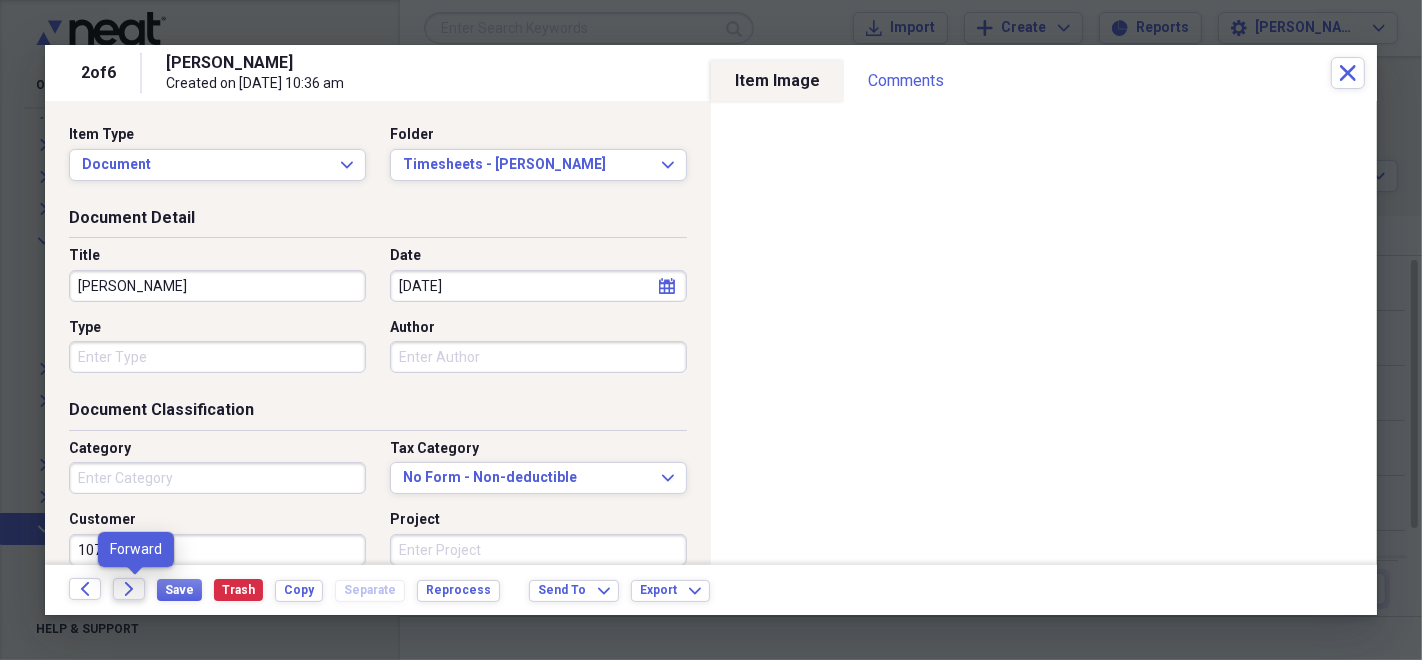 click on "Forward" 